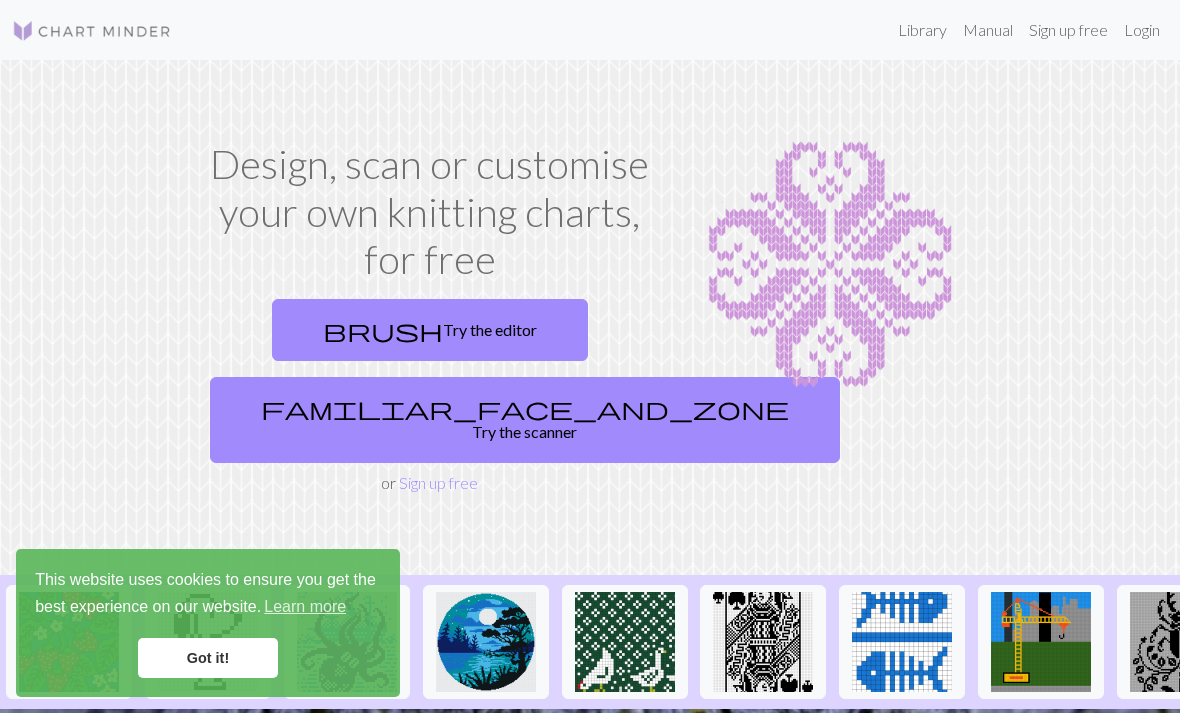 scroll, scrollTop: 0, scrollLeft: 0, axis: both 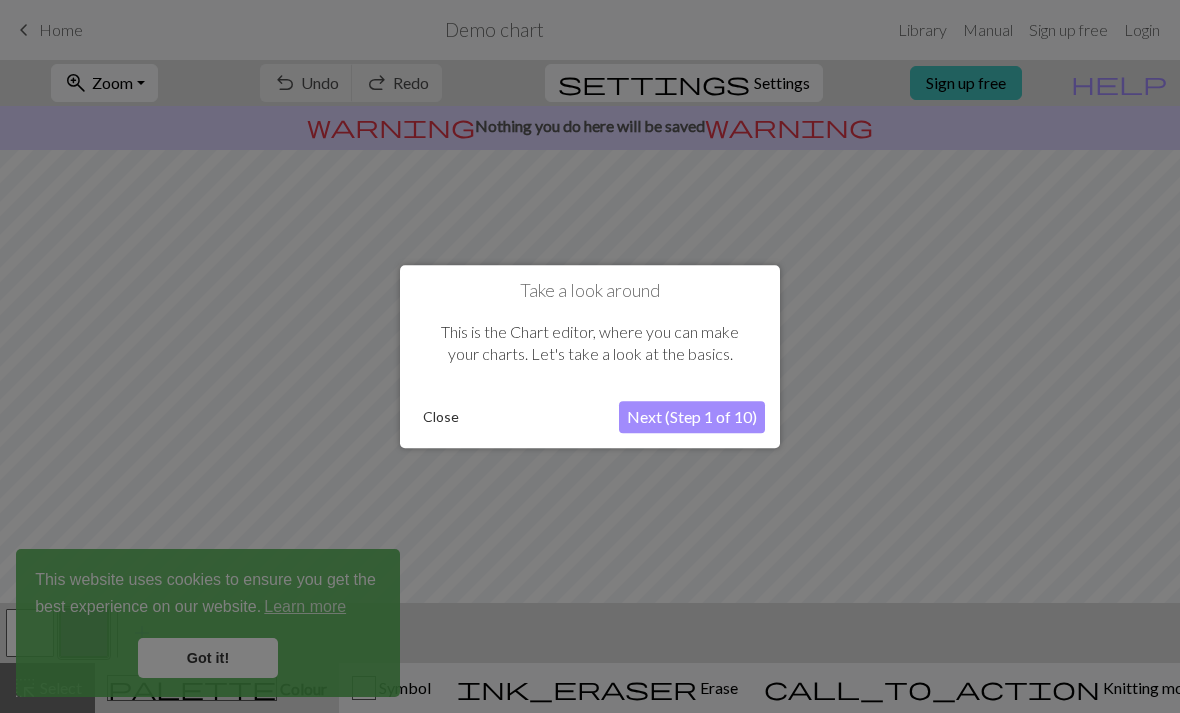 click on "Next (Step 1 of 10)" at bounding box center (692, 417) 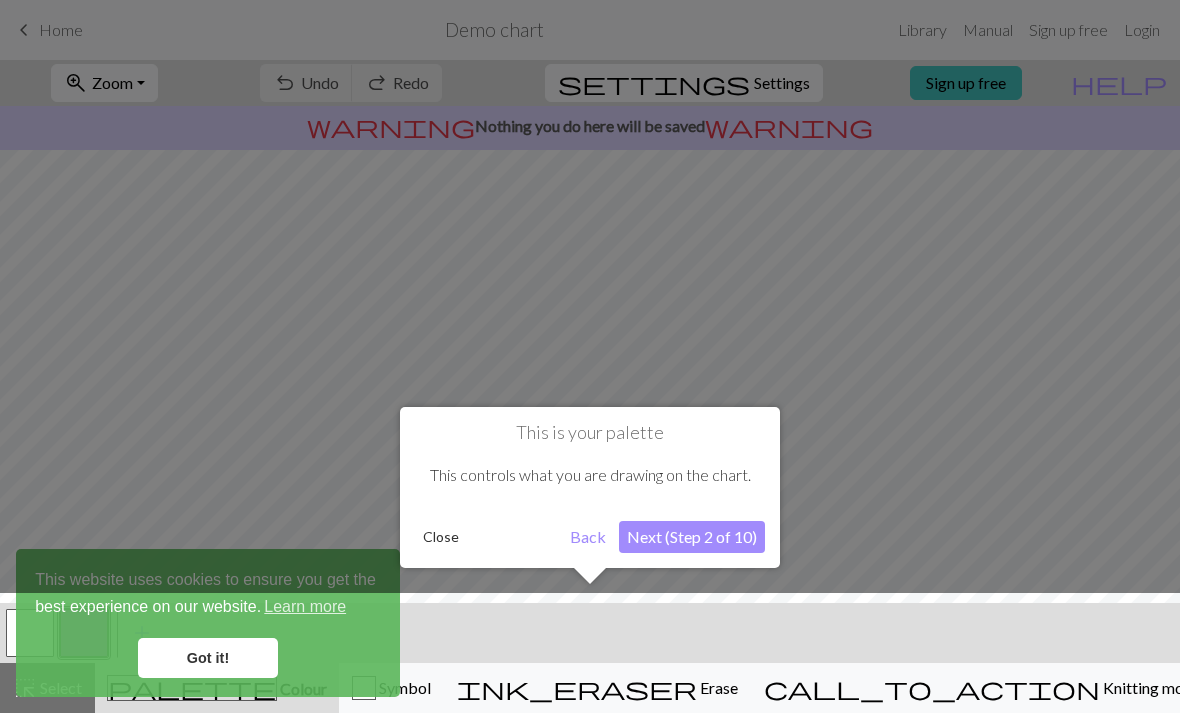 click on "Next (Step 2 of 10)" at bounding box center (692, 537) 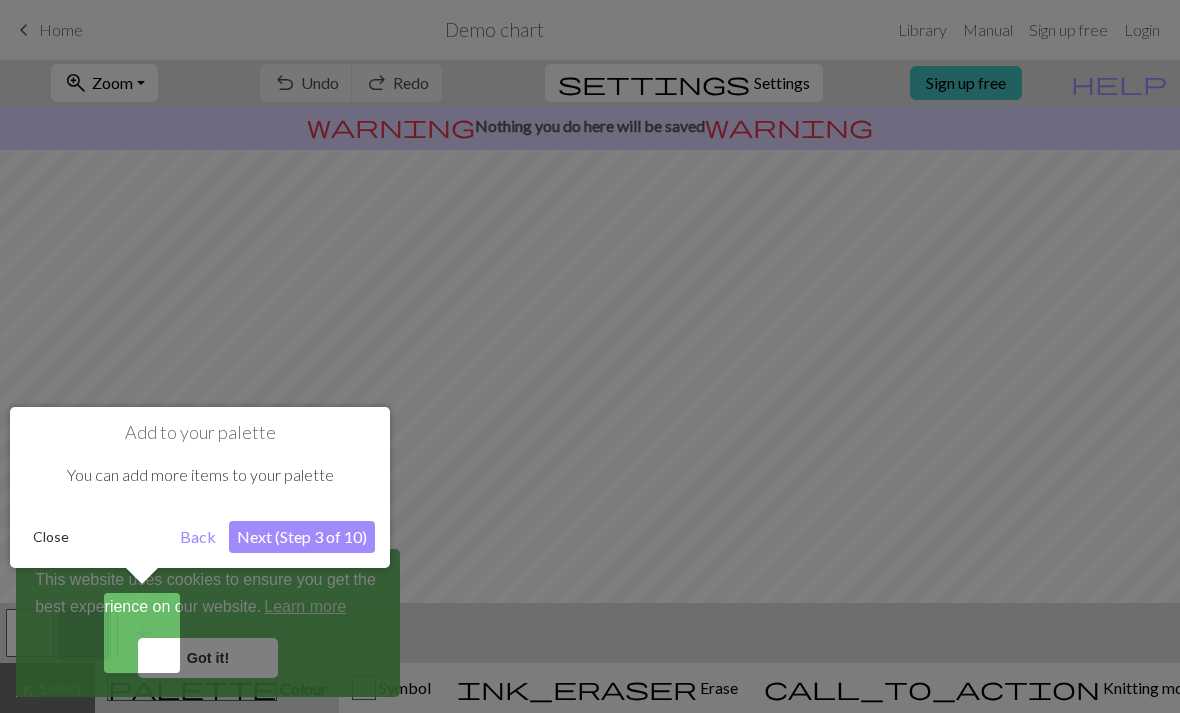 click on "Next (Step 3 of 10)" at bounding box center [302, 537] 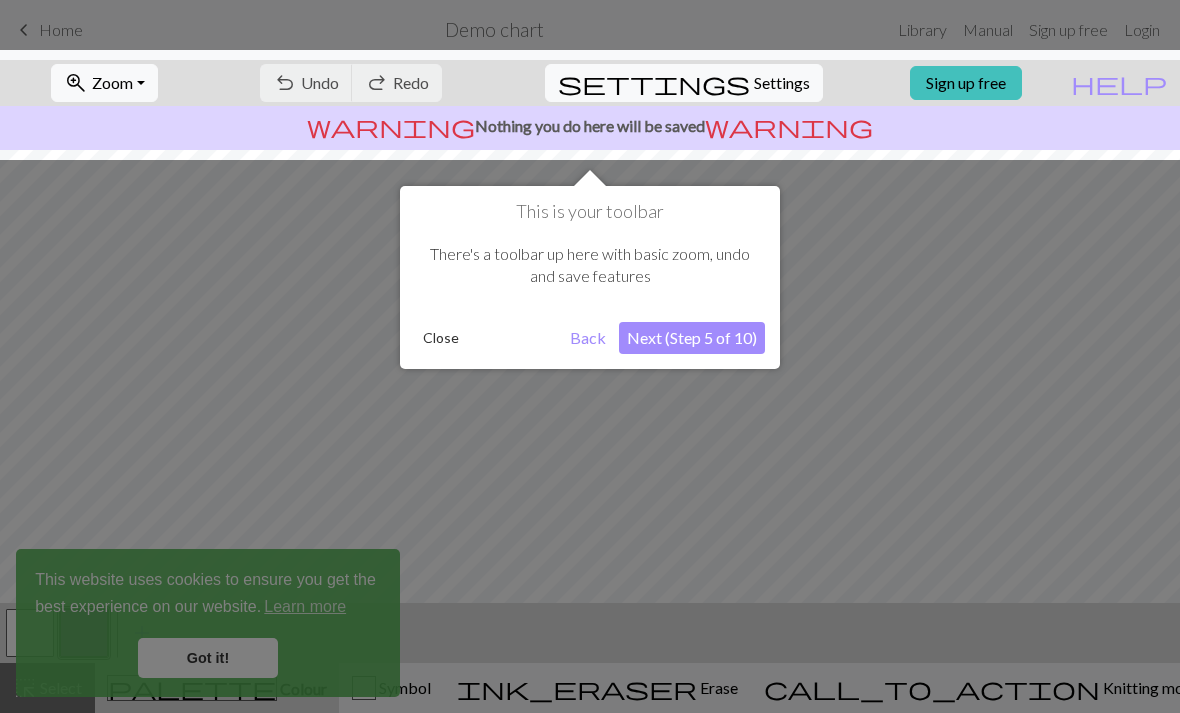 click on "Next (Step 5 of 10)" at bounding box center (692, 338) 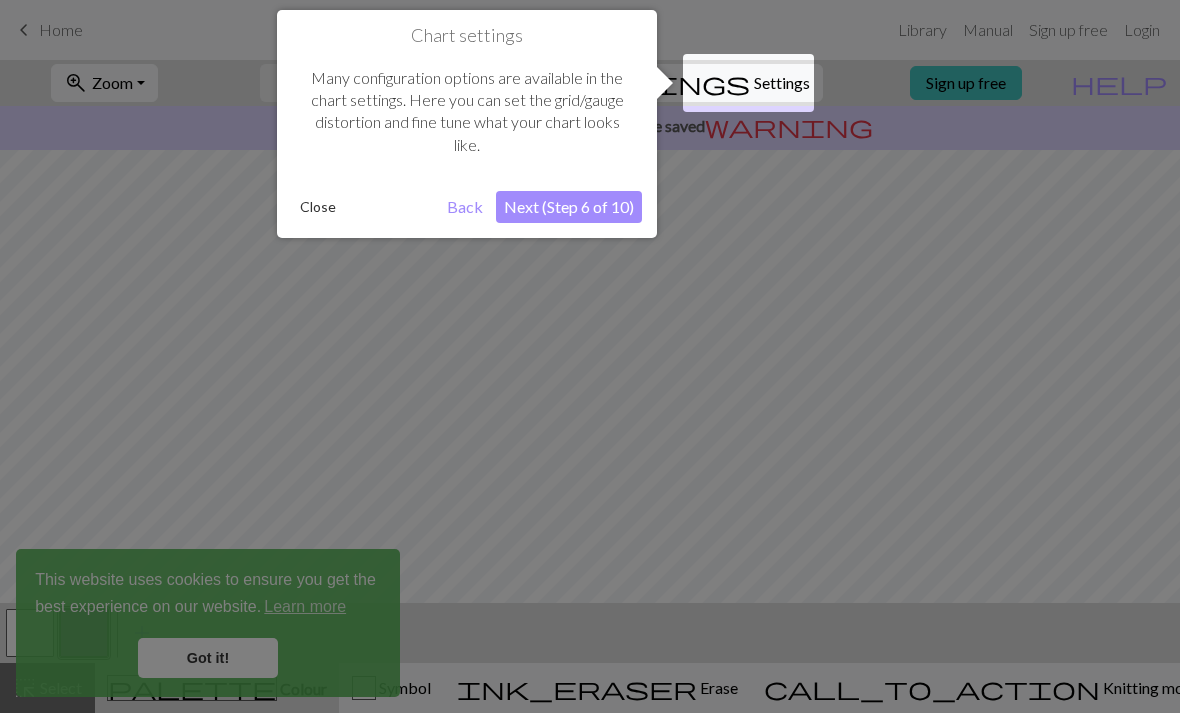 click on "Next (Step 6 of 10)" at bounding box center (569, 207) 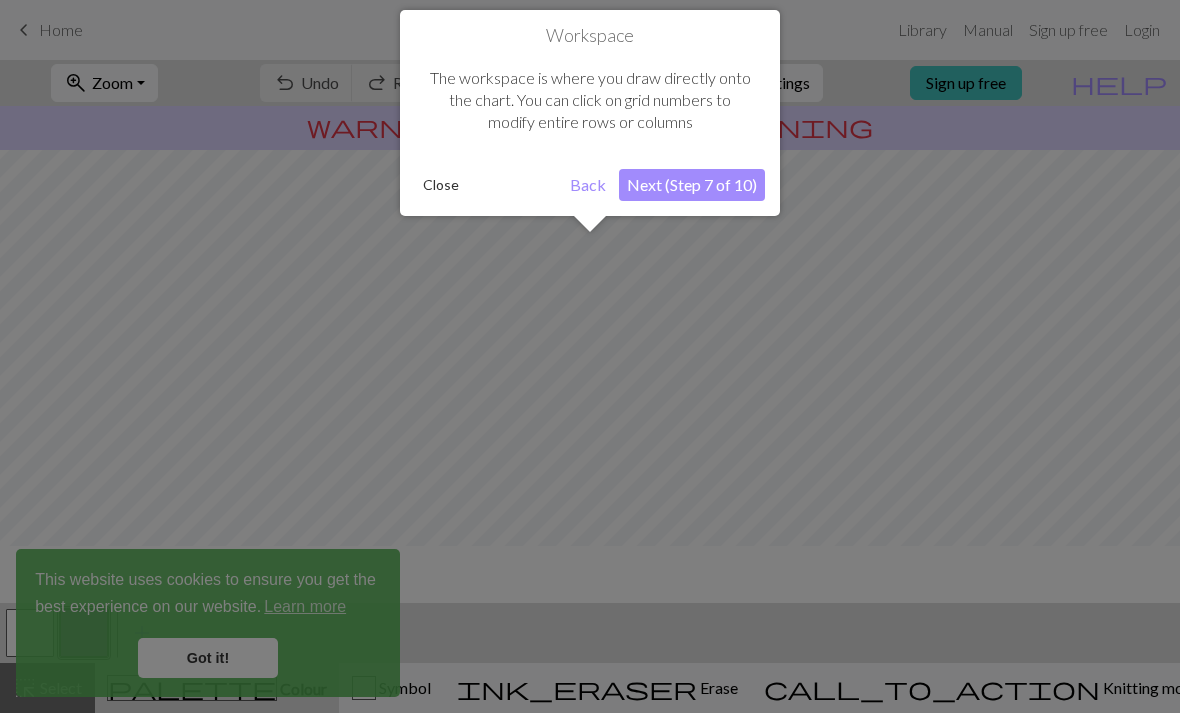 scroll, scrollTop: 120, scrollLeft: 0, axis: vertical 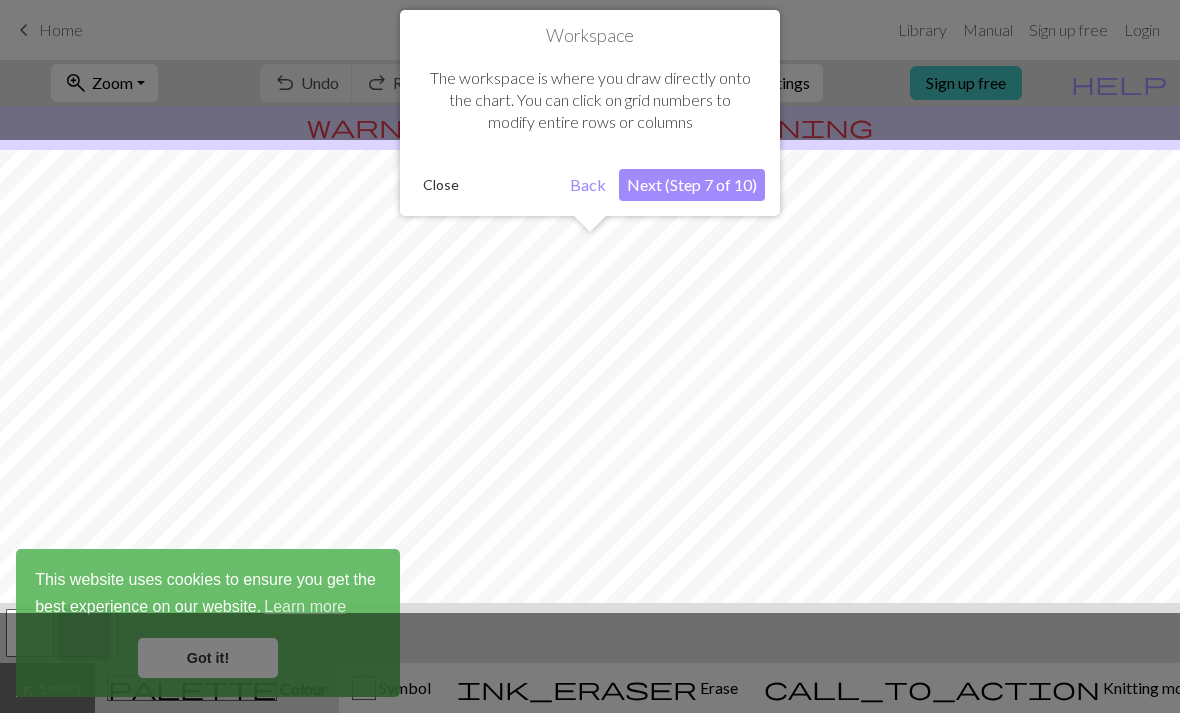 click on "Next (Step 7 of 10)" at bounding box center [692, 185] 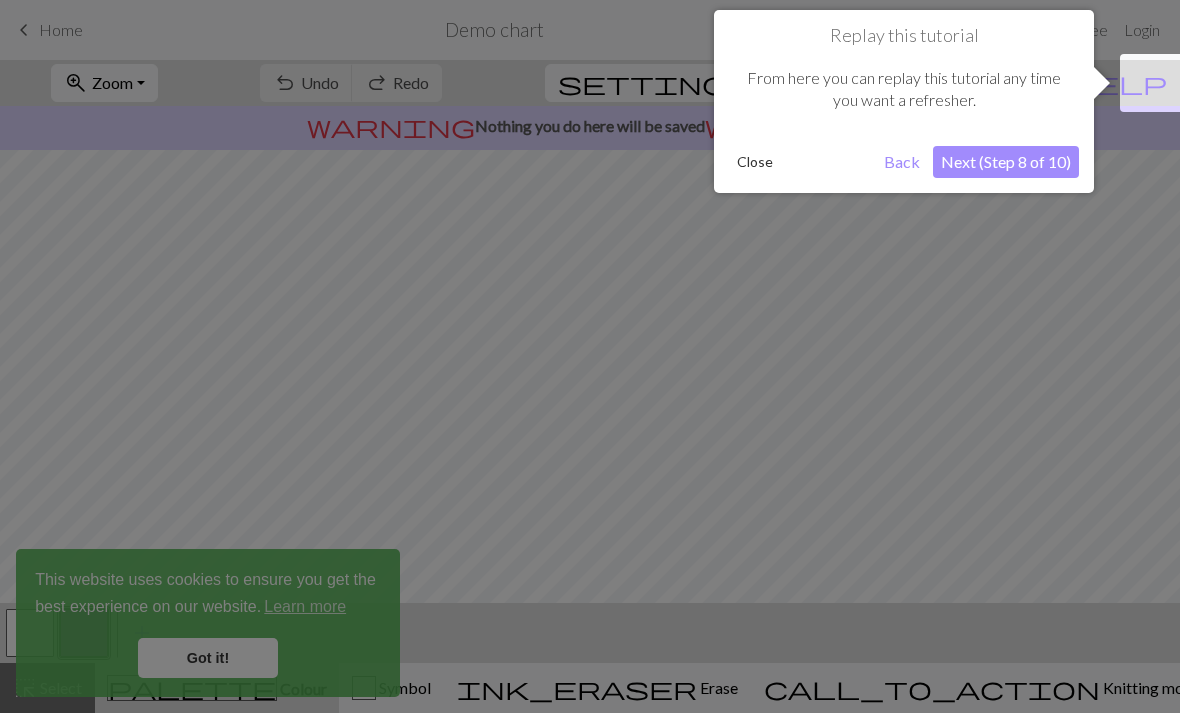 click on "Next (Step 8 of 10)" at bounding box center (1006, 162) 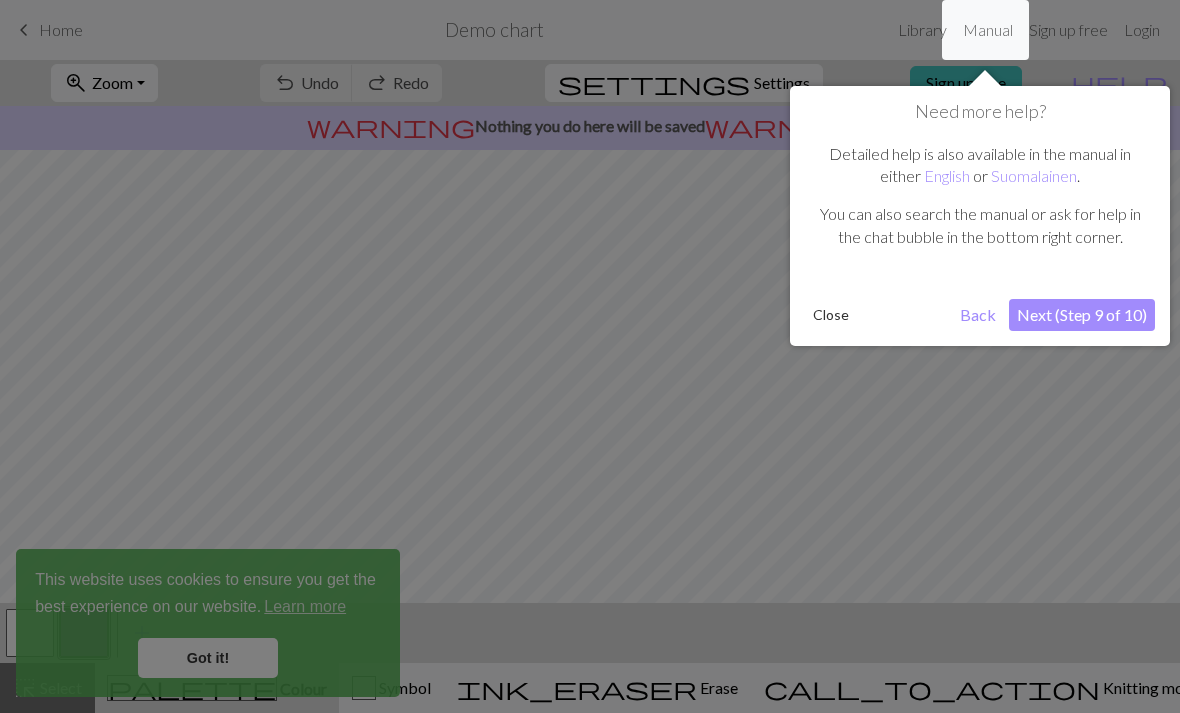 click on "Close" at bounding box center [831, 315] 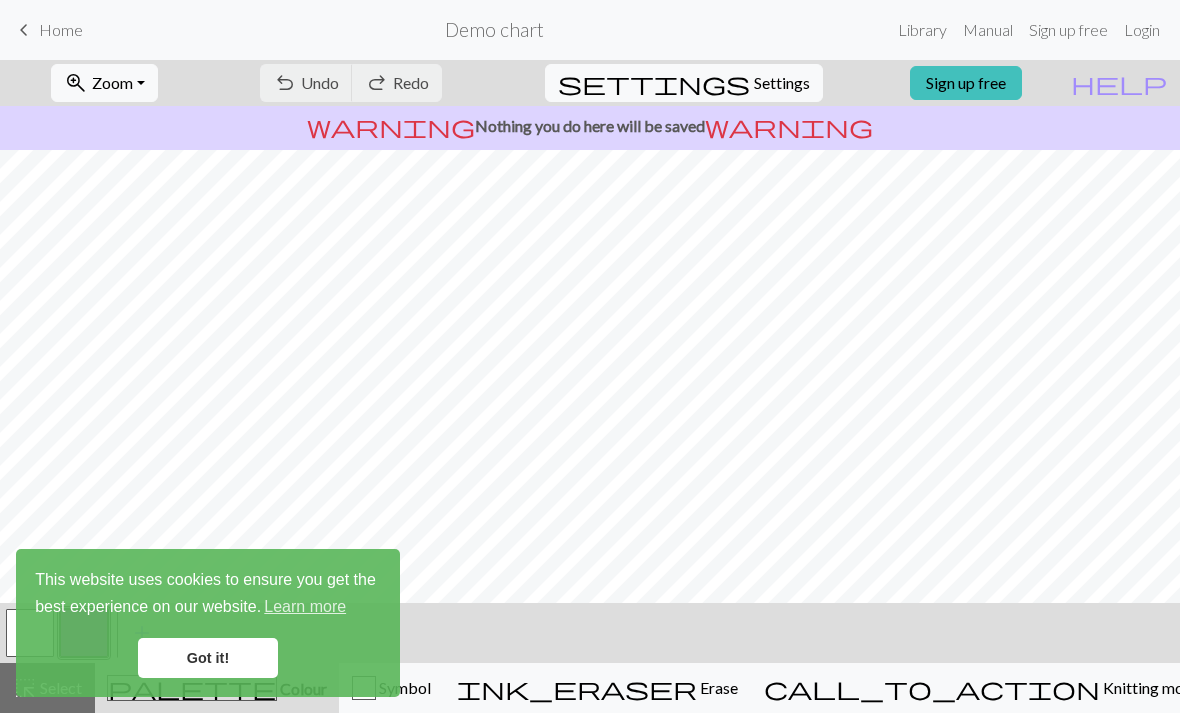 click on "Got it!" at bounding box center [208, 658] 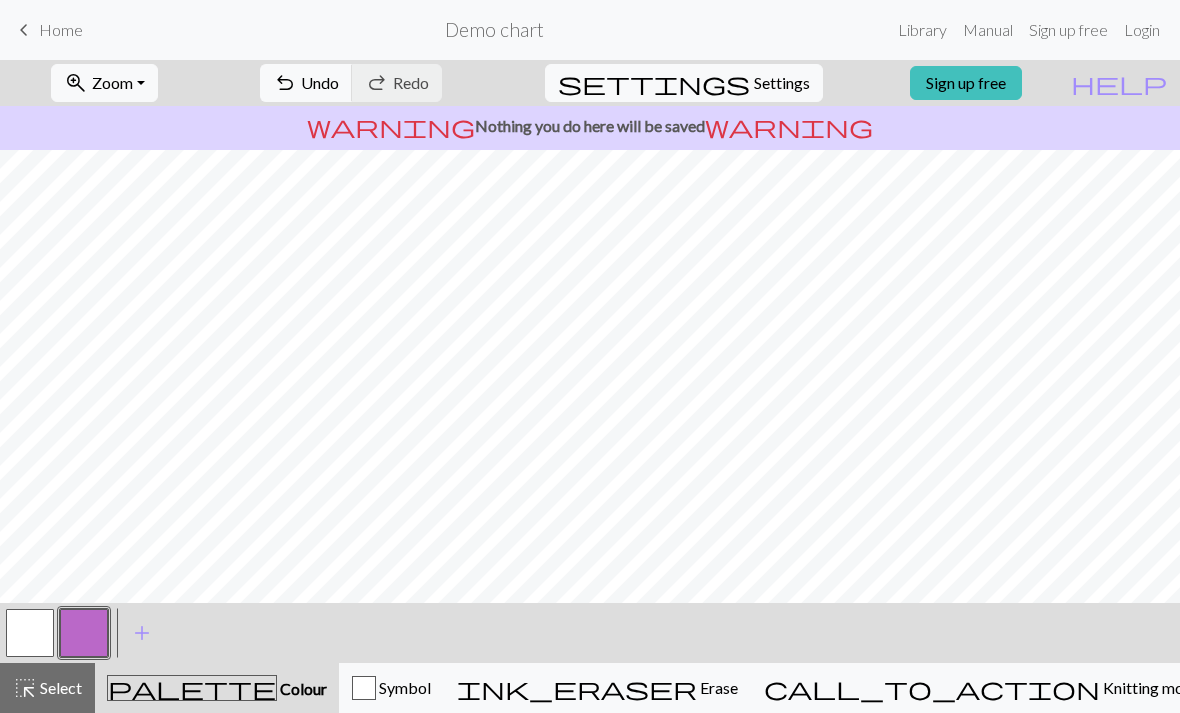 click on "Symbol" at bounding box center (391, 688) 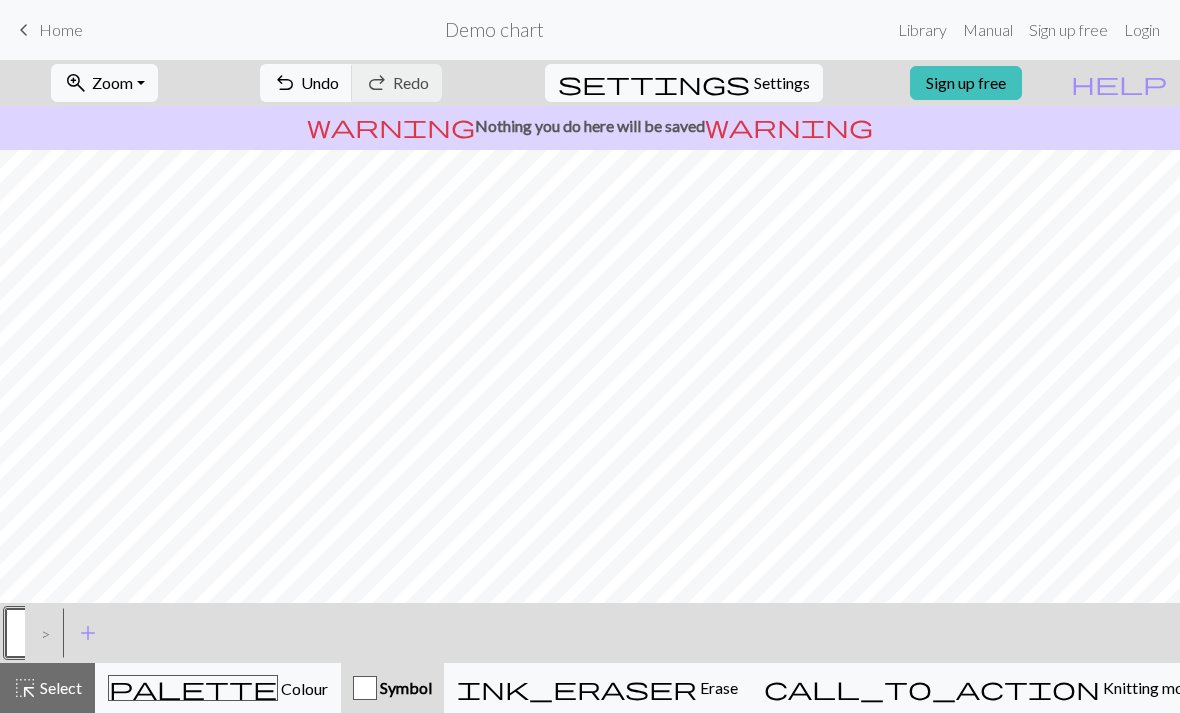 click at bounding box center (30, 633) 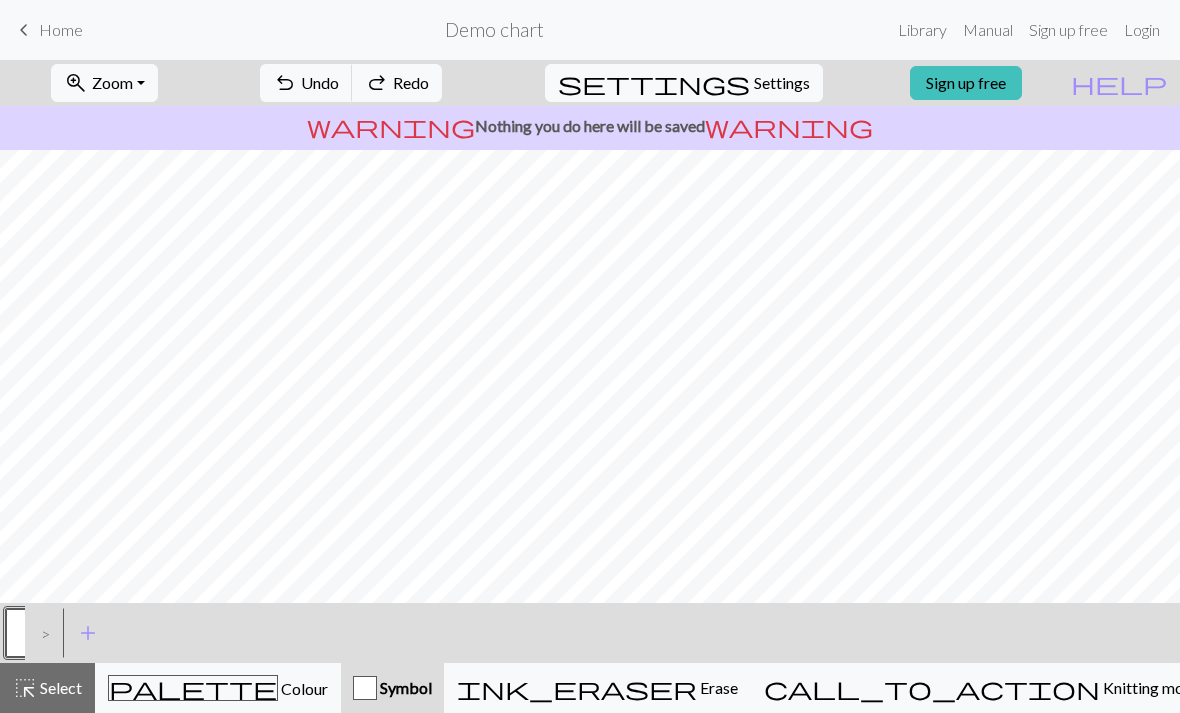 click on "Undo" at bounding box center [320, 82] 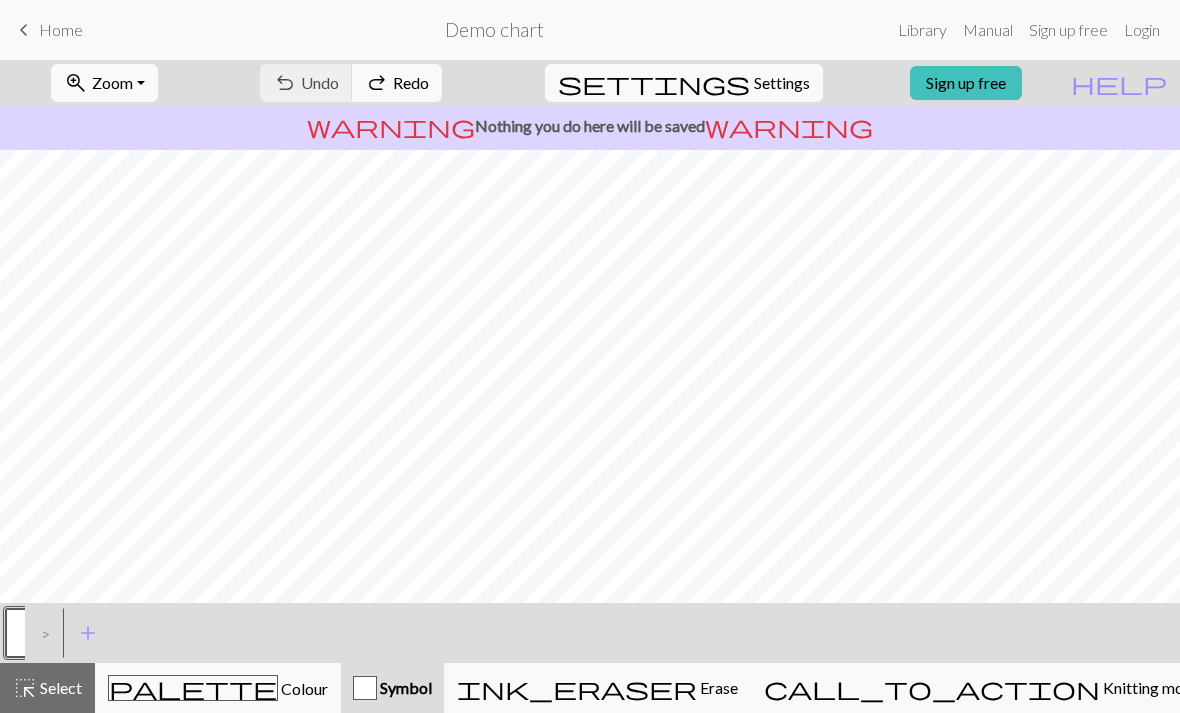 click on "undo Undo Undo redo Redo Redo" at bounding box center [351, 83] 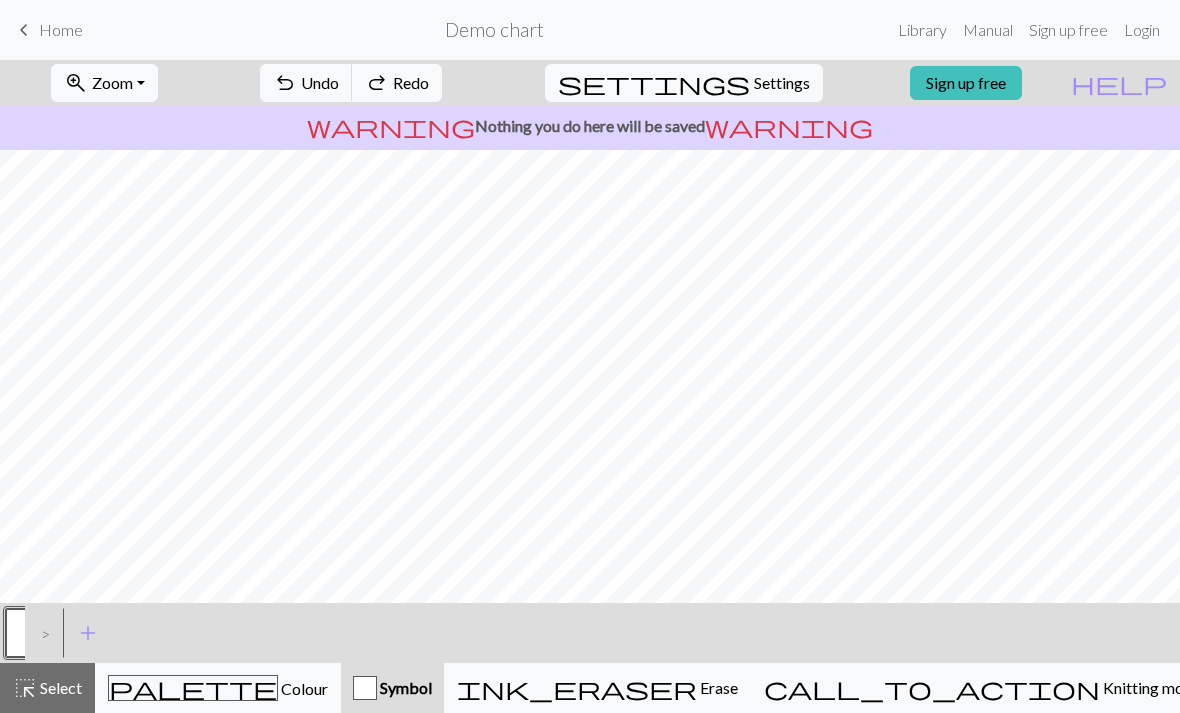 click on "Settings" at bounding box center (782, 83) 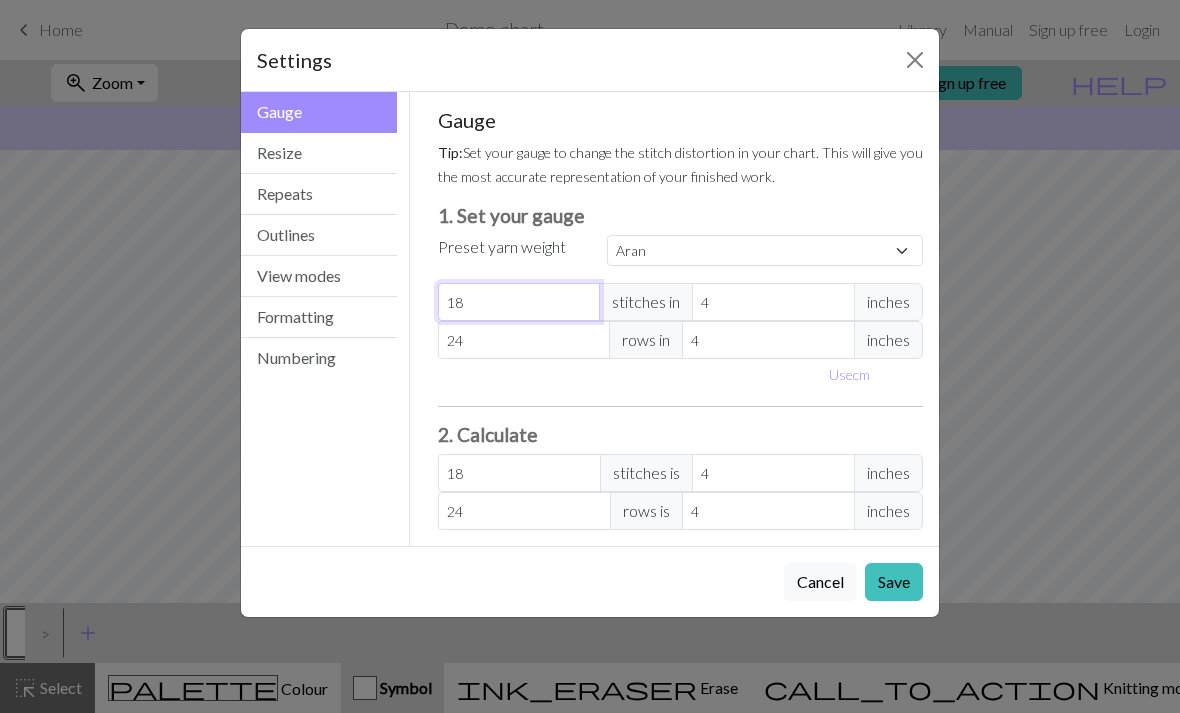 click on "18" at bounding box center (519, 302) 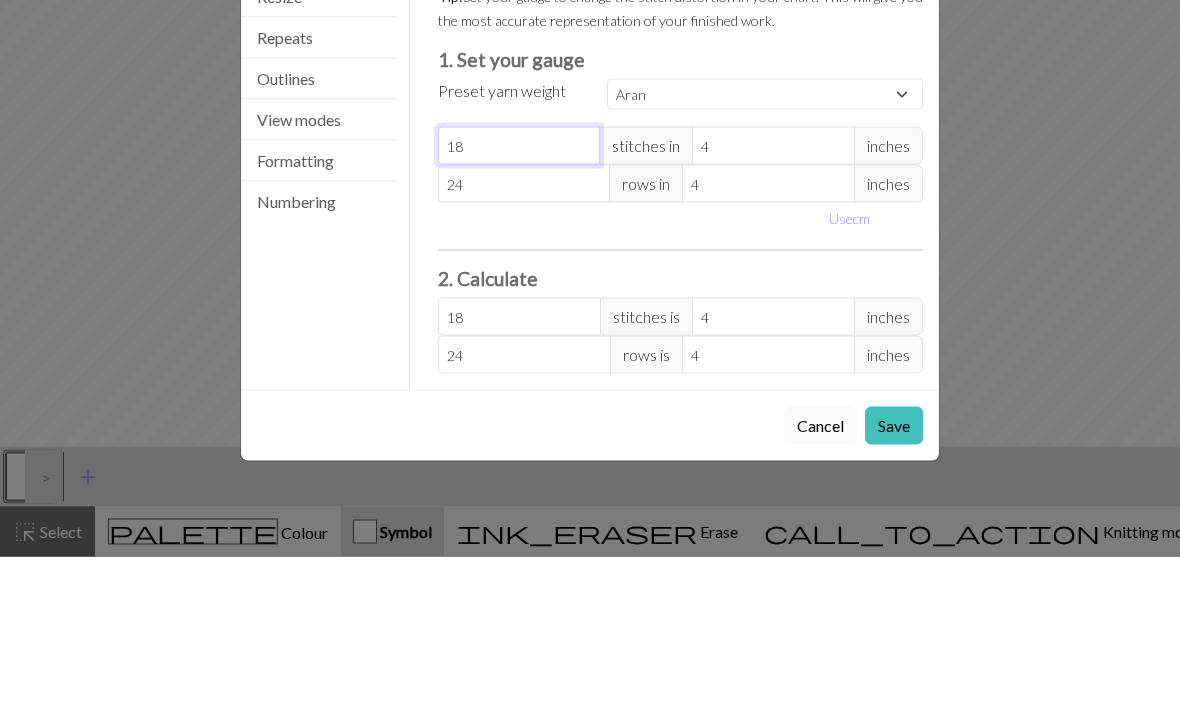 type on "1" 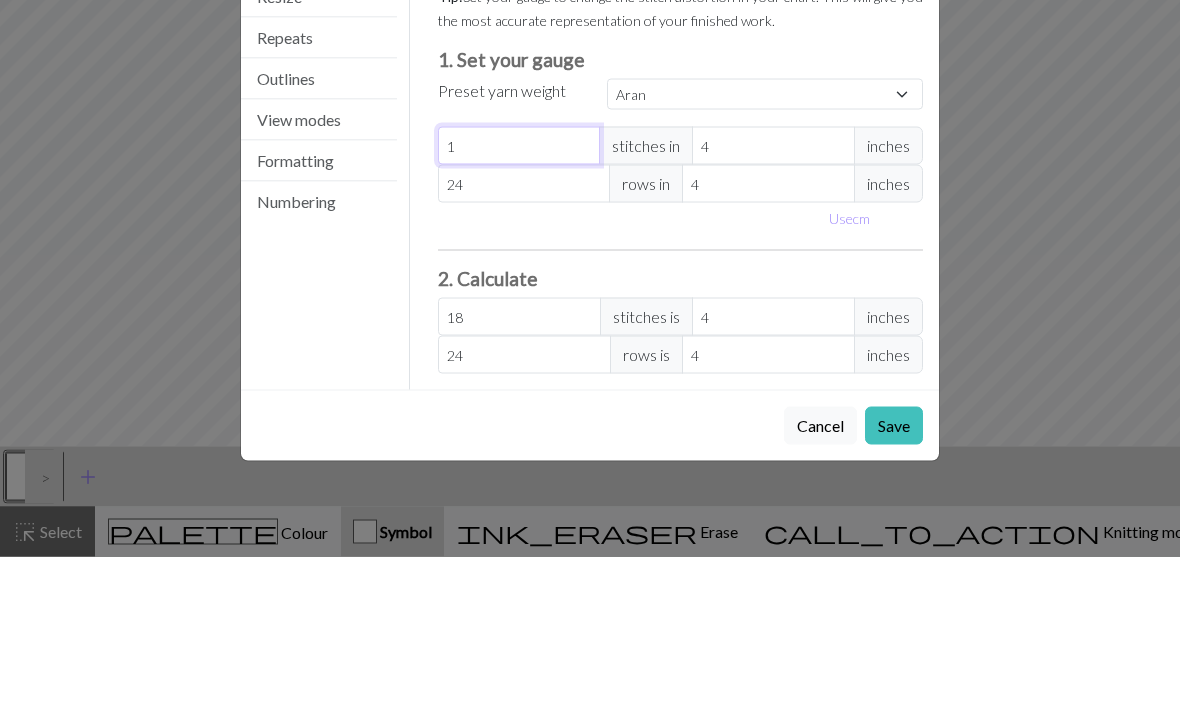 type on "1" 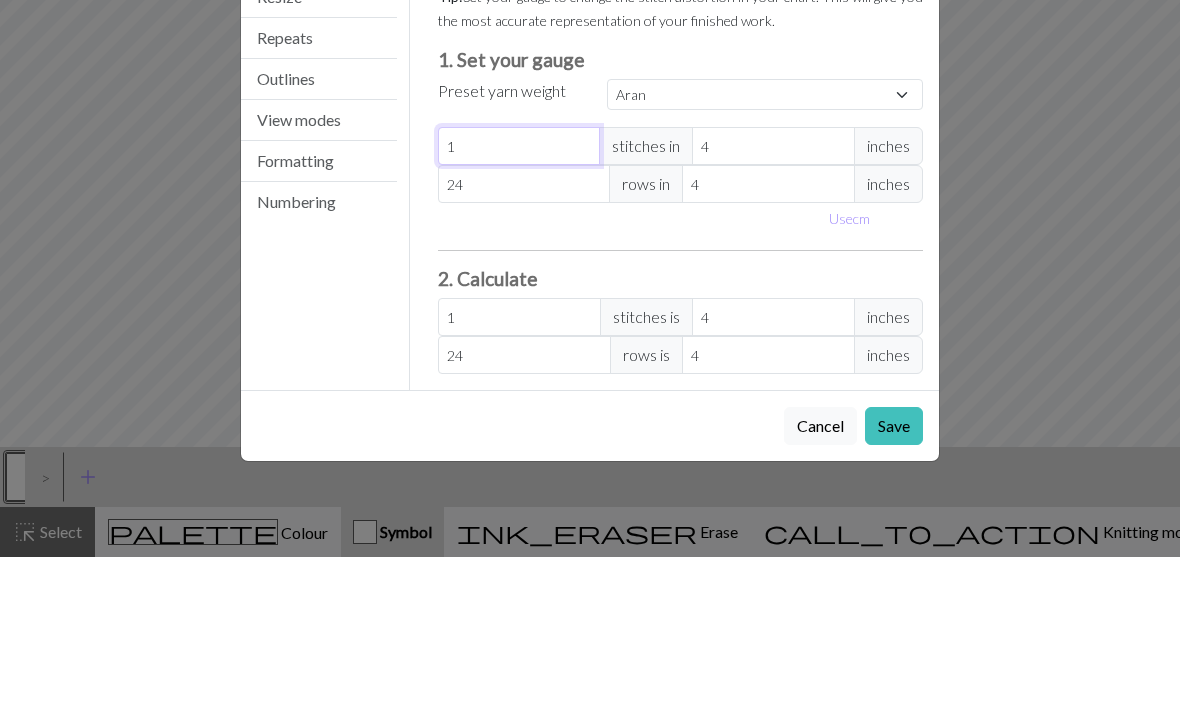 type 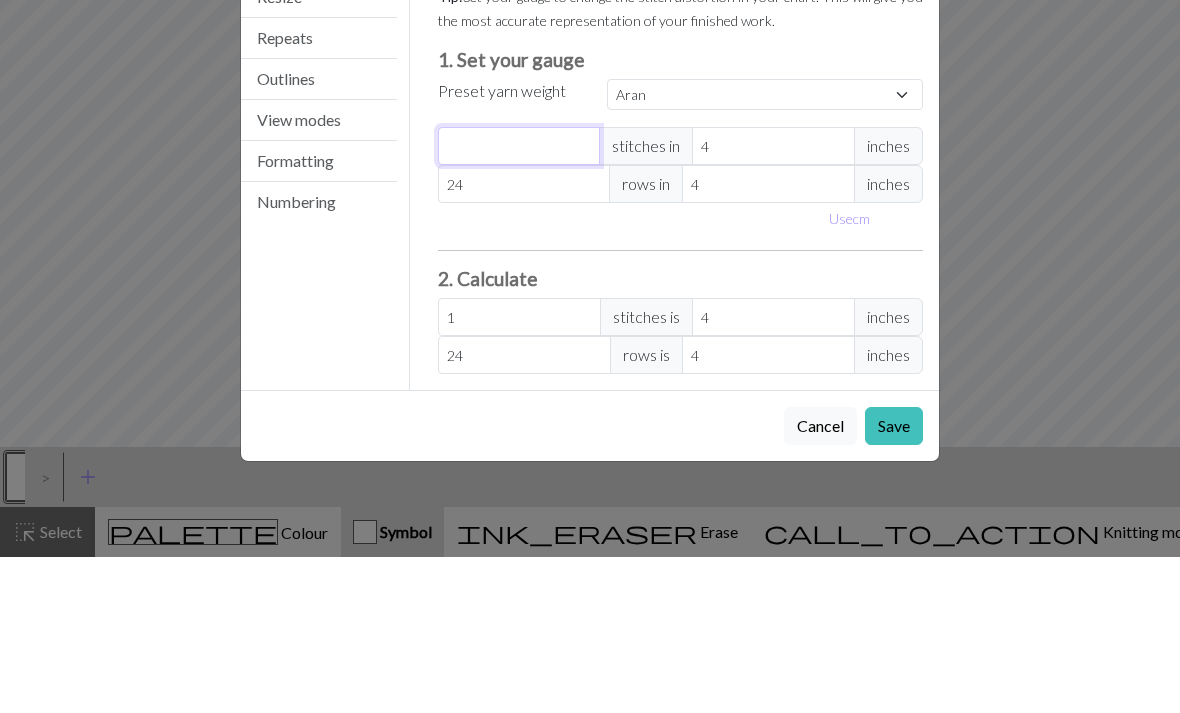 type on "0" 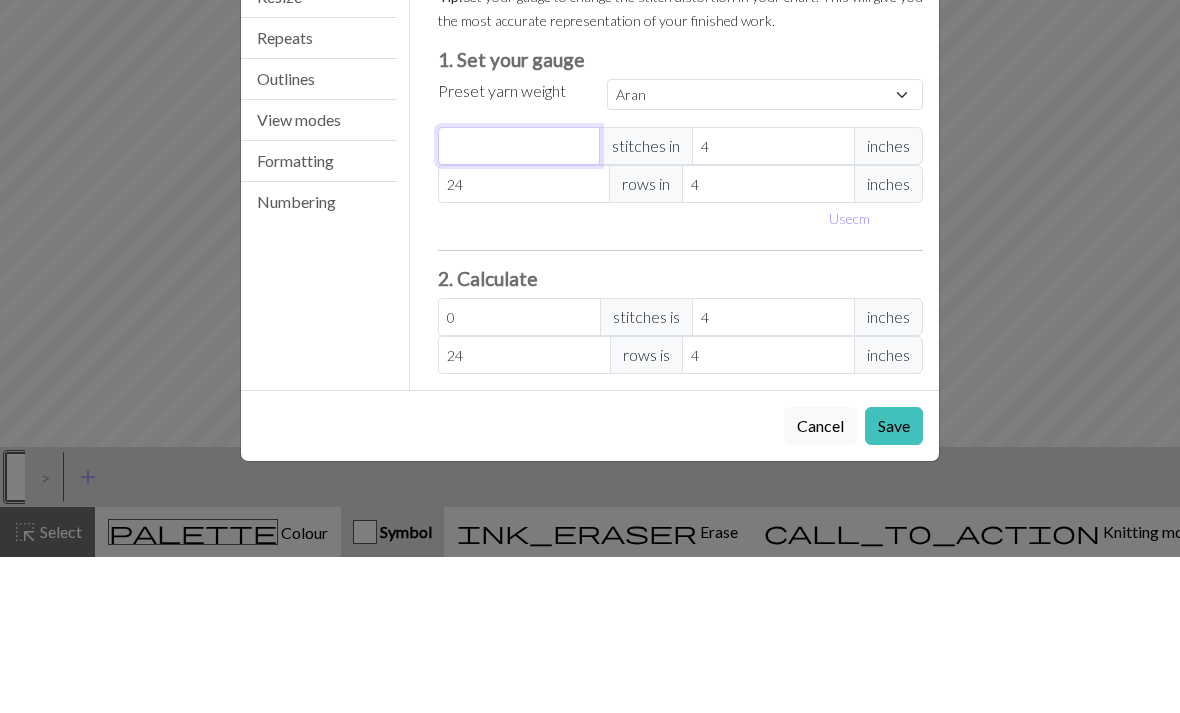type 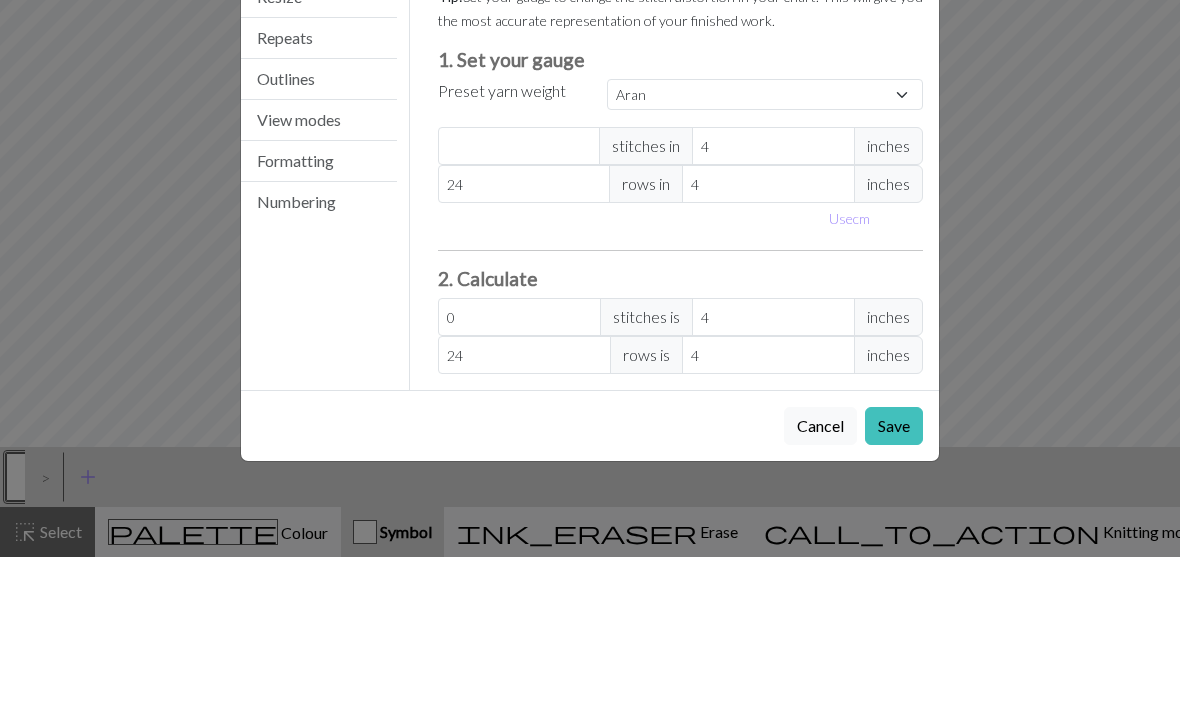 click on "Settings Gauge Gauge Resize Repeats Outlines View modes Formatting Numbering Gauge Resize Repeats Outlines View modes Formatting Numbering Gauge Tip:  Set your gauge to change the stitch distortion in your chart. This will give you the most accurate representation of your finished work. 1. Set your gauge Preset yarn weight Custom Square Lace Light Fingering Fingering Sport Double knit Worsted Aran Bulky Super Bulky stitches in  4 inches 24 rows in  4 inches Use  cm 2. Calculate 0 stitches is 4 inches 24 rows is 4 inches Resize your chart Tip:  Changes will be applied from the bottom right. To change rows and columns in other areas (e.g. within the chart or at the top), use the select tool or click the grid numbers to select then insert or remove from the top toolbar. Width 30 Height 32 Repeats workspace_premium Become a Pro user   to  visualise repeats Tip:   This will show your entire chart repeated, so you can preview what joining panels look like together. arrow_forward  Horizontal 1 arrow_downward 1 Tip:" at bounding box center (590, 356) 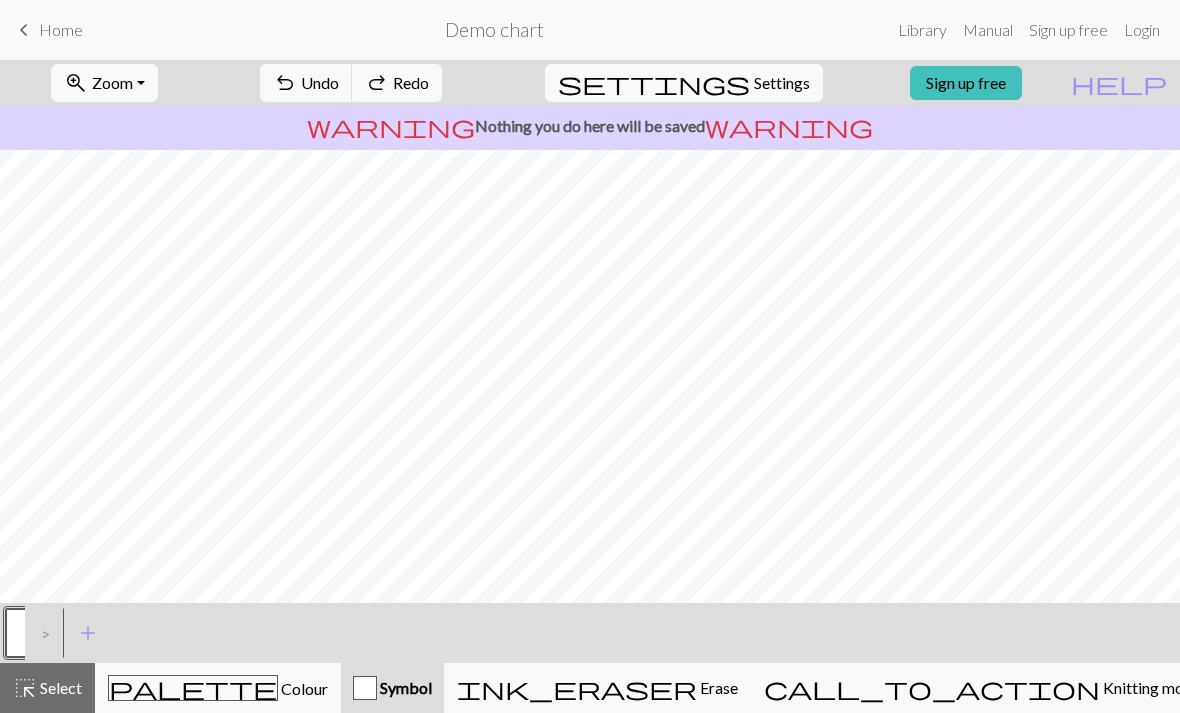 click on "settings" at bounding box center [654, 83] 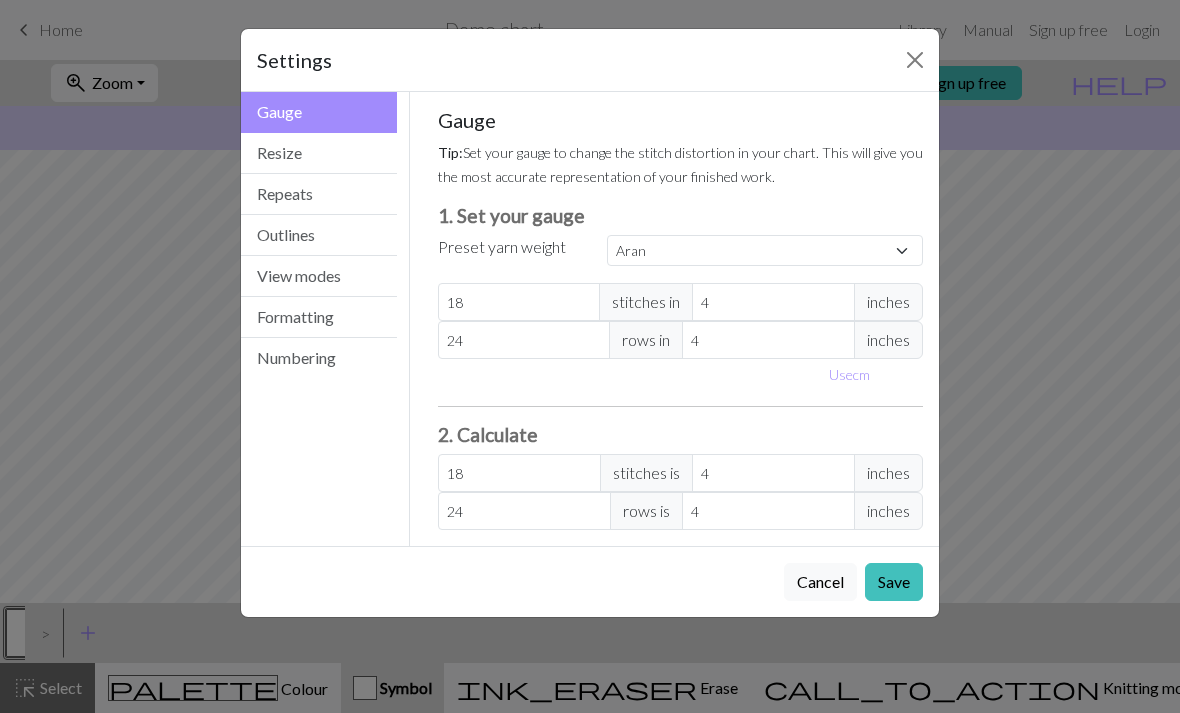 click on "Settings Gauge Gauge Resize Repeats Outlines View modes Formatting Numbering Gauge Resize Repeats Outlines View modes Formatting Numbering Gauge Tip:  Set your gauge to change the stitch distortion in your chart. This will give you the most accurate representation of your finished work. 1. Set your gauge Preset yarn weight Custom Square Lace Light Fingering Fingering Sport Double knit Worsted Aran Bulky Super Bulky 18 stitches in  4 inches 24 rows in  4 inches Use  cm 2. Calculate 18 stitches is 4 inches 24 rows is 4 inches Resize your chart Tip:  Changes will be applied from the bottom right. To change rows and columns in other areas (e.g. within the chart or at the top), use the select tool or click the grid numbers to select then insert or remove from the top toolbar. Width 30 Height 32 Repeats workspace_premium Become a Pro user   to  visualise repeats Tip:   This will show your entire chart repeated, so you can preview what joining panels look like together. arrow_forward  Horizontal 1 arrow_downward 1" at bounding box center [590, 356] 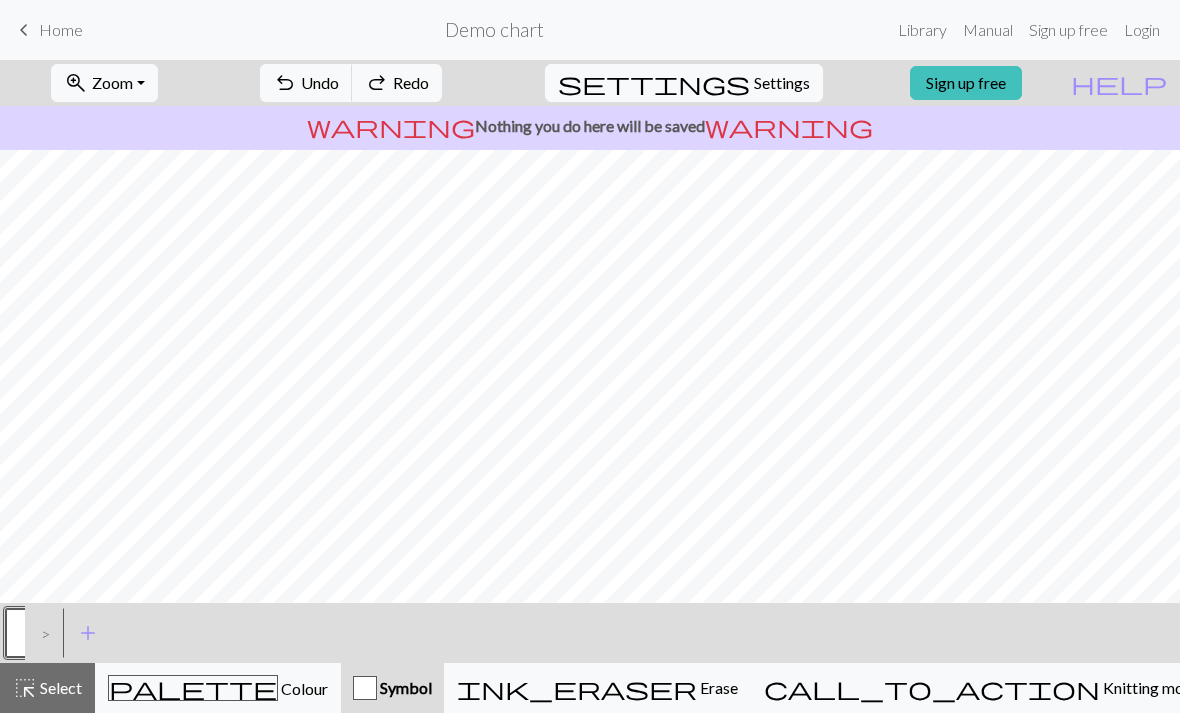 click on "Settings" at bounding box center (782, 83) 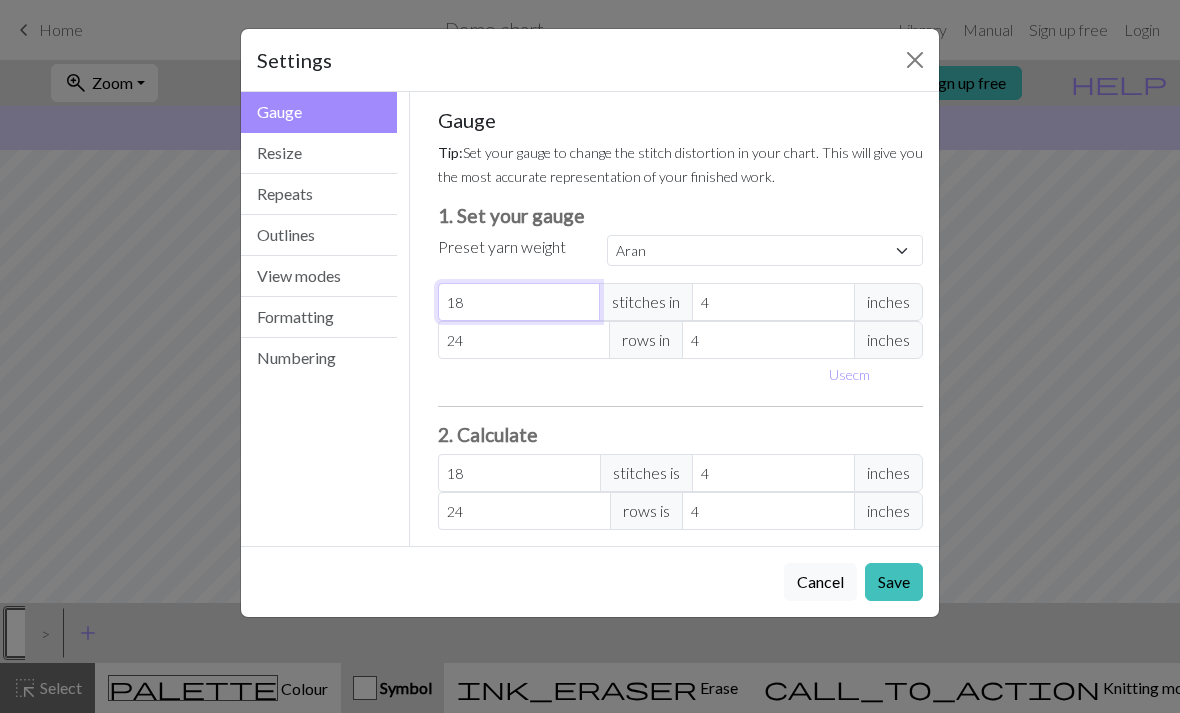 click on "18" at bounding box center [519, 302] 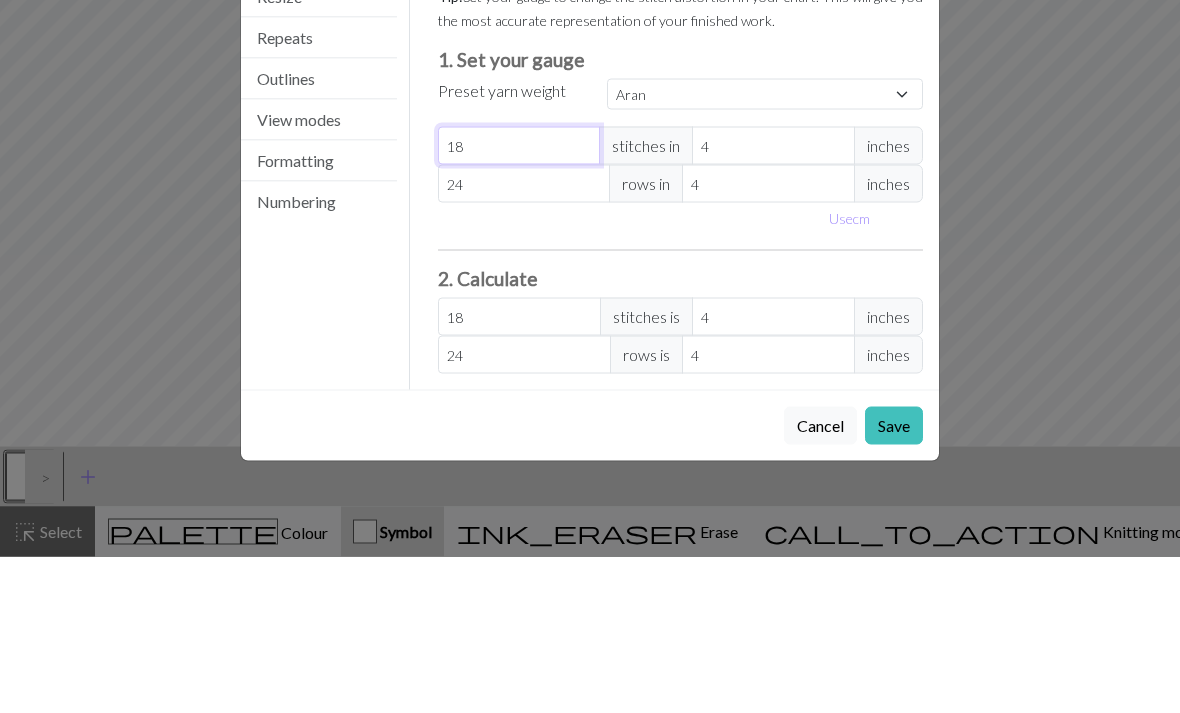type on "1" 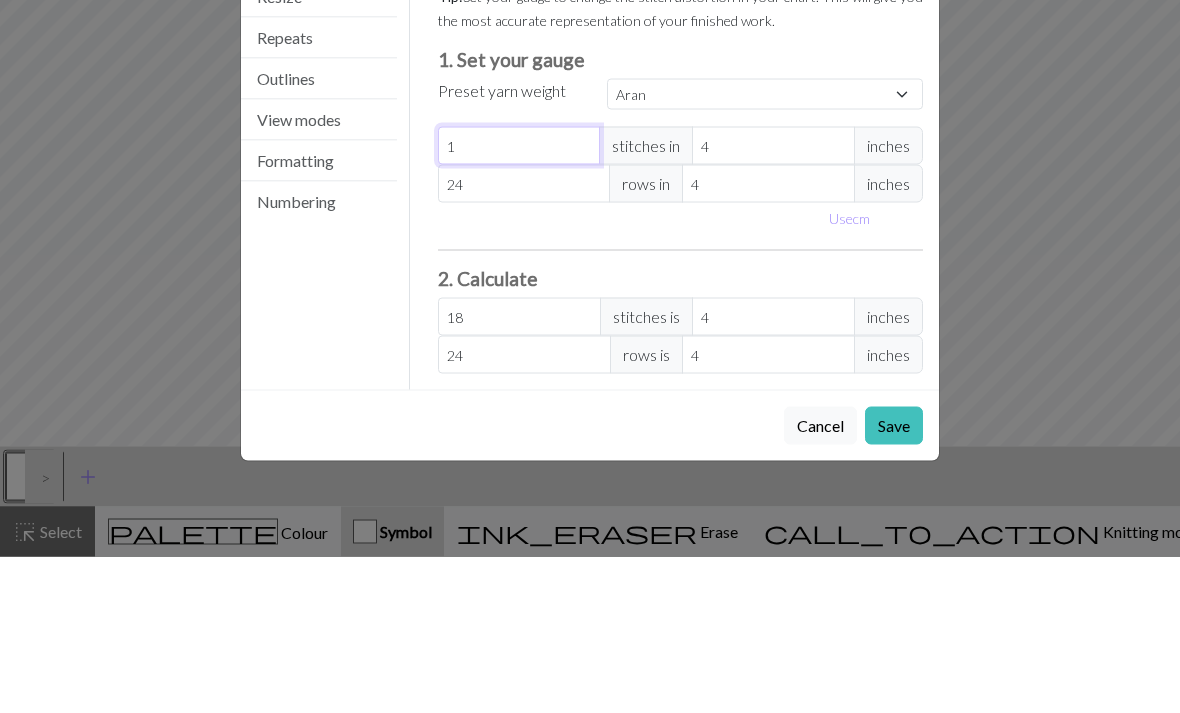 type on "1" 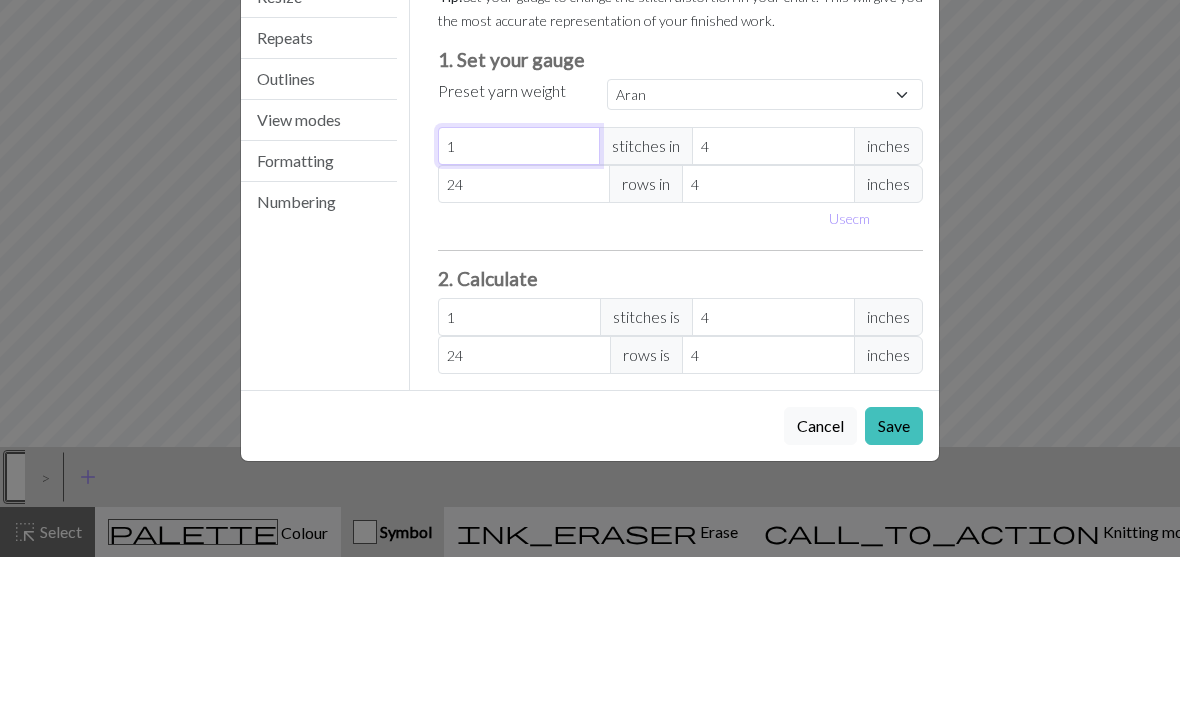 type 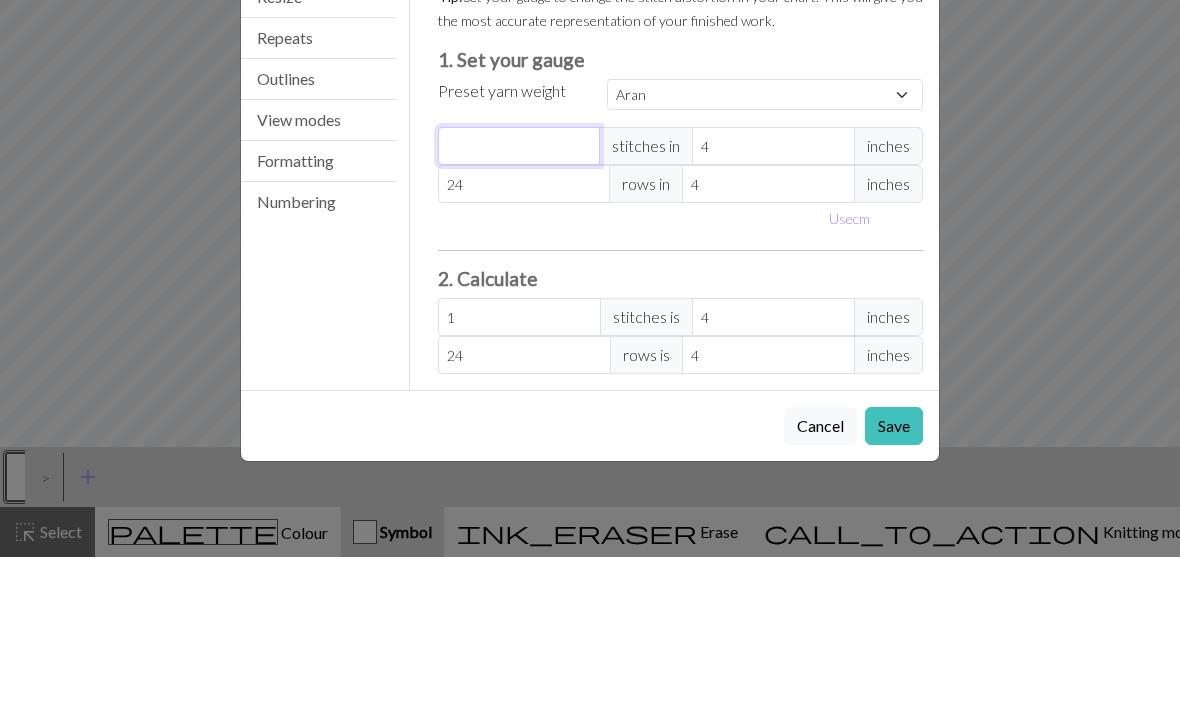 type on "0" 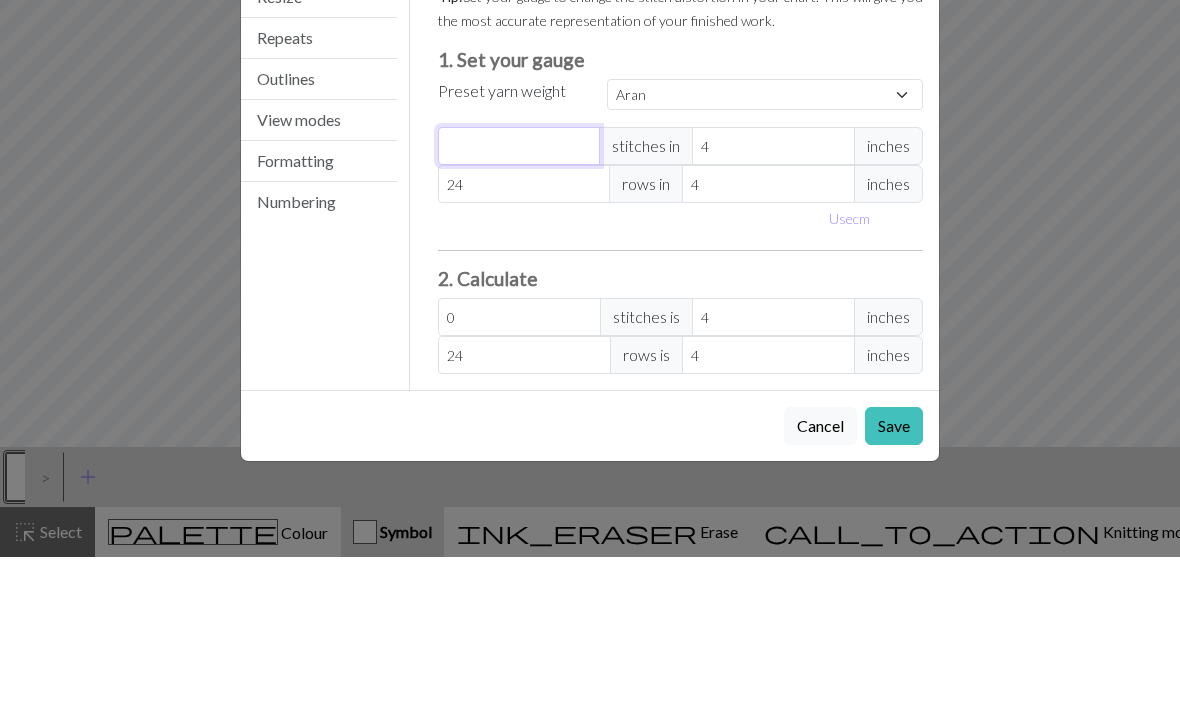 type on "6" 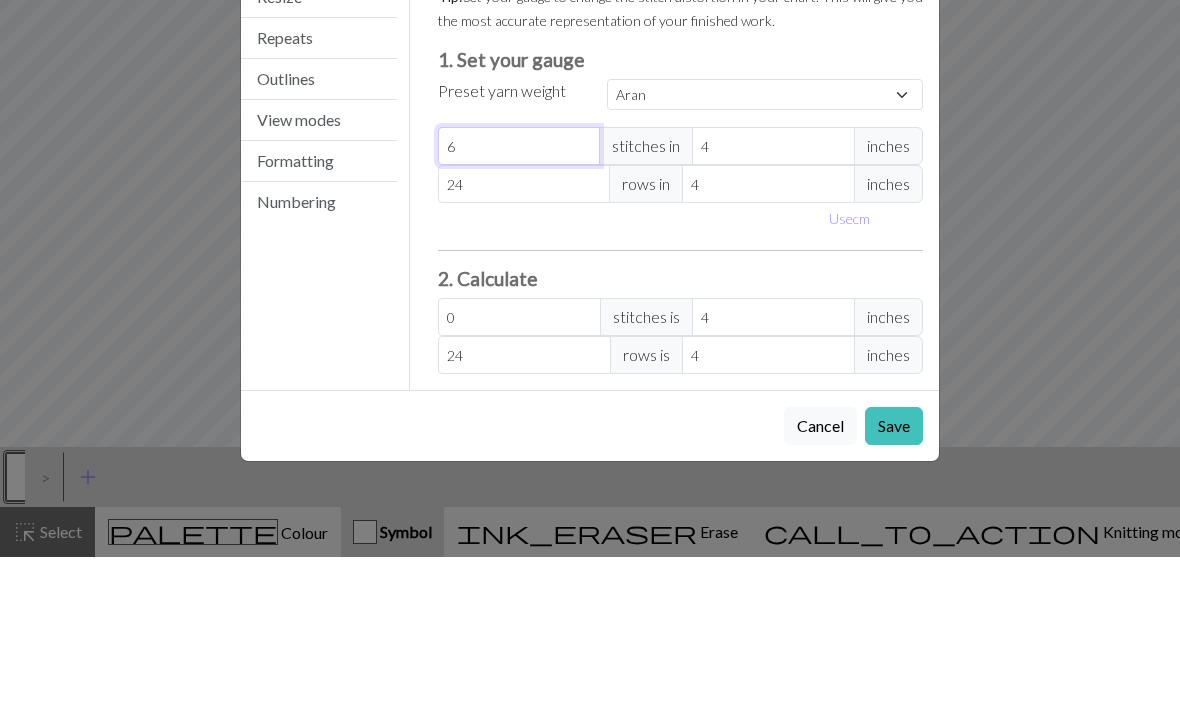 type on "6" 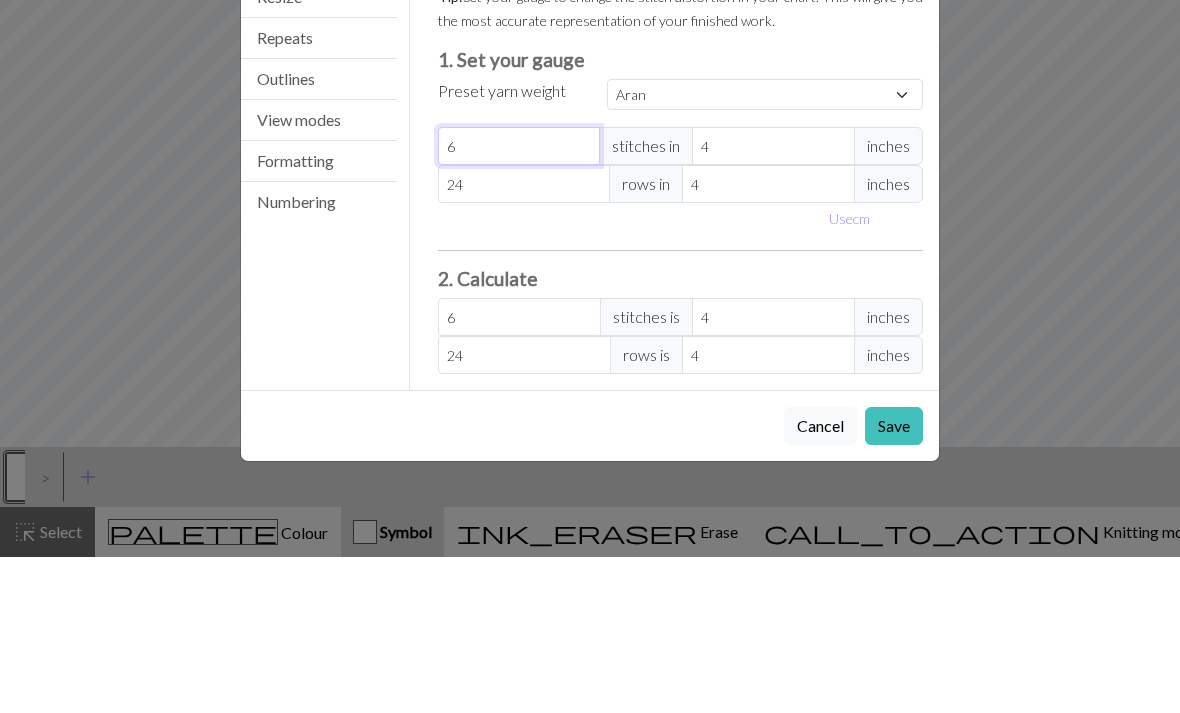 type on "64" 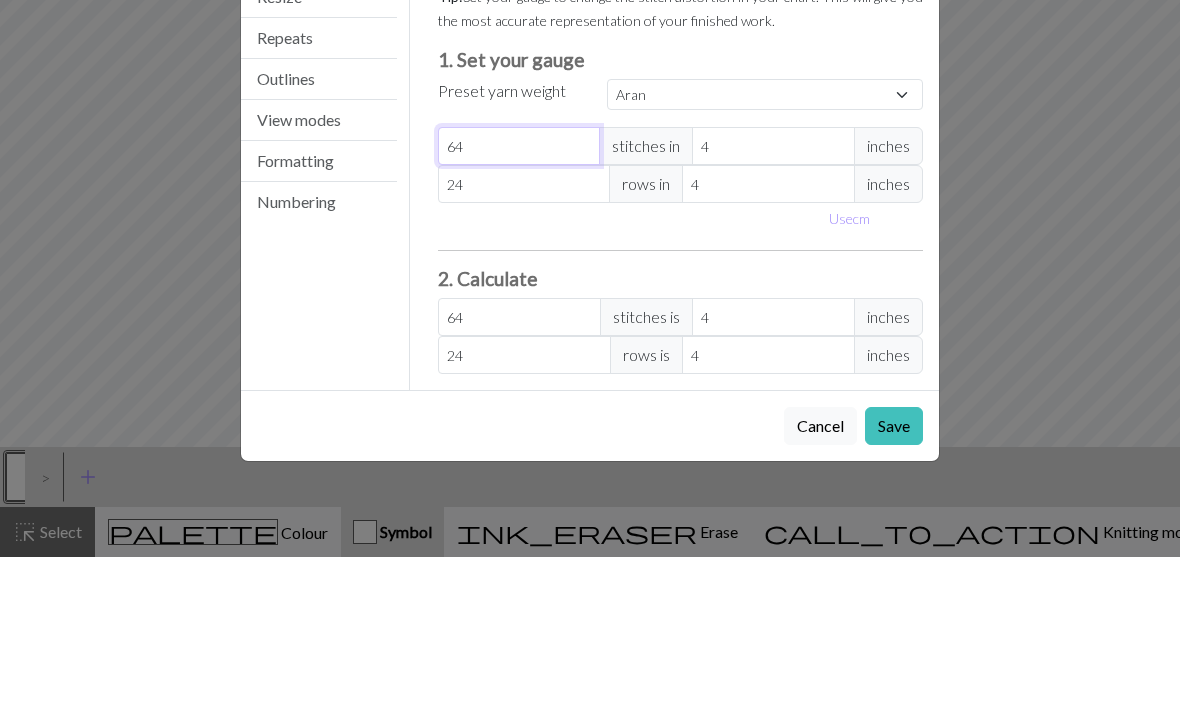type on "64" 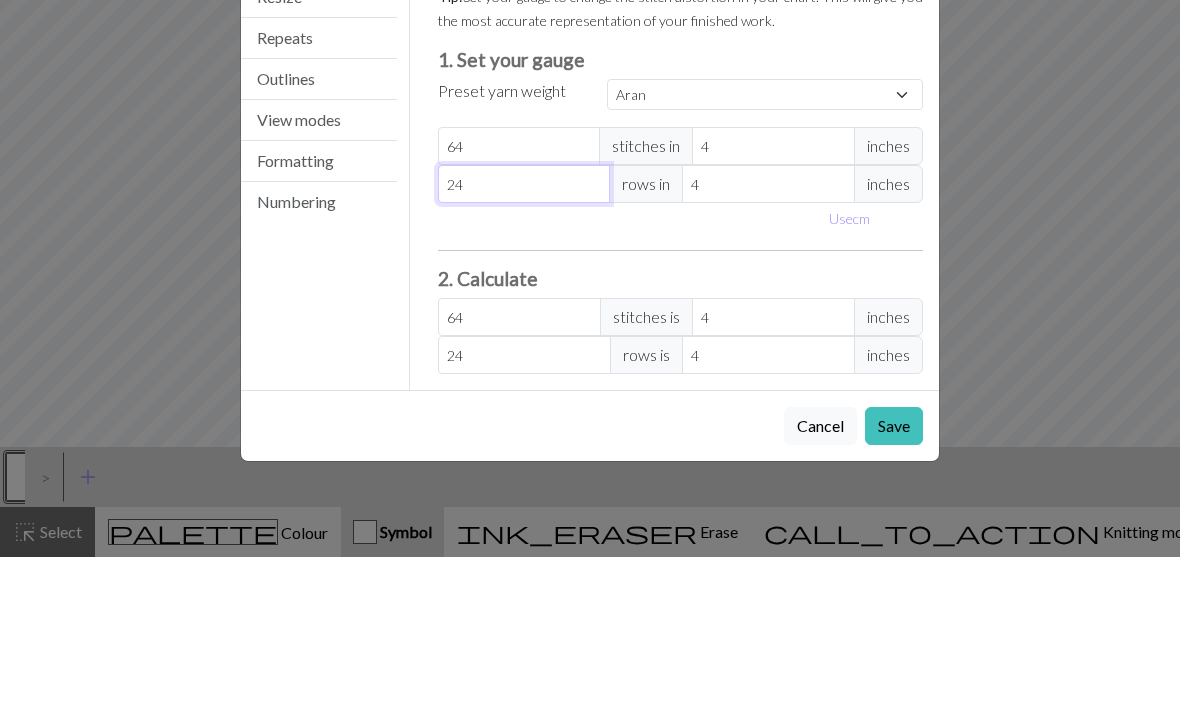 click on "24" at bounding box center [524, 340] 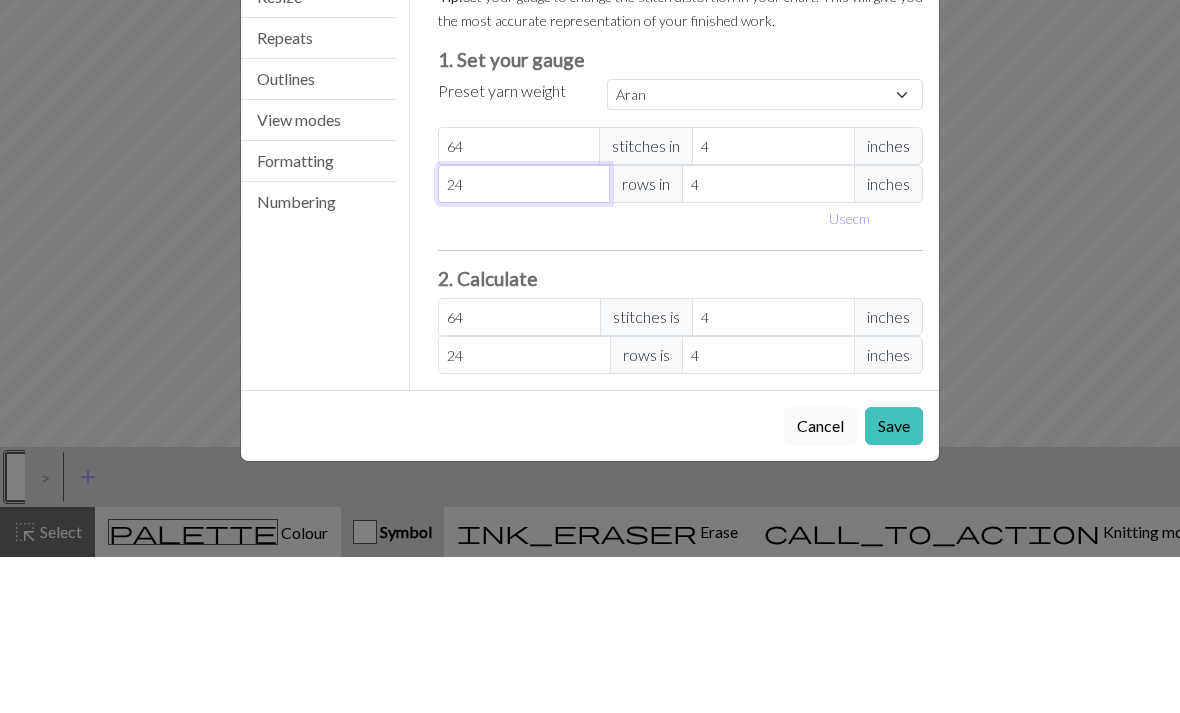 type on "243" 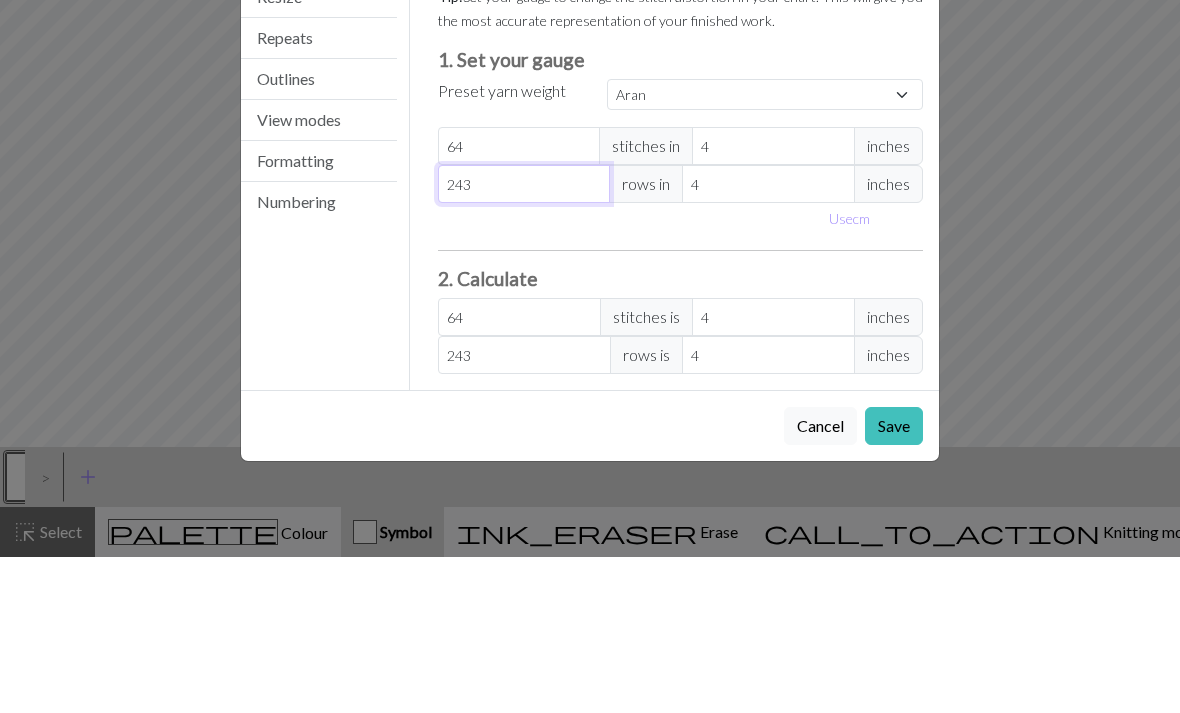 type on "243" 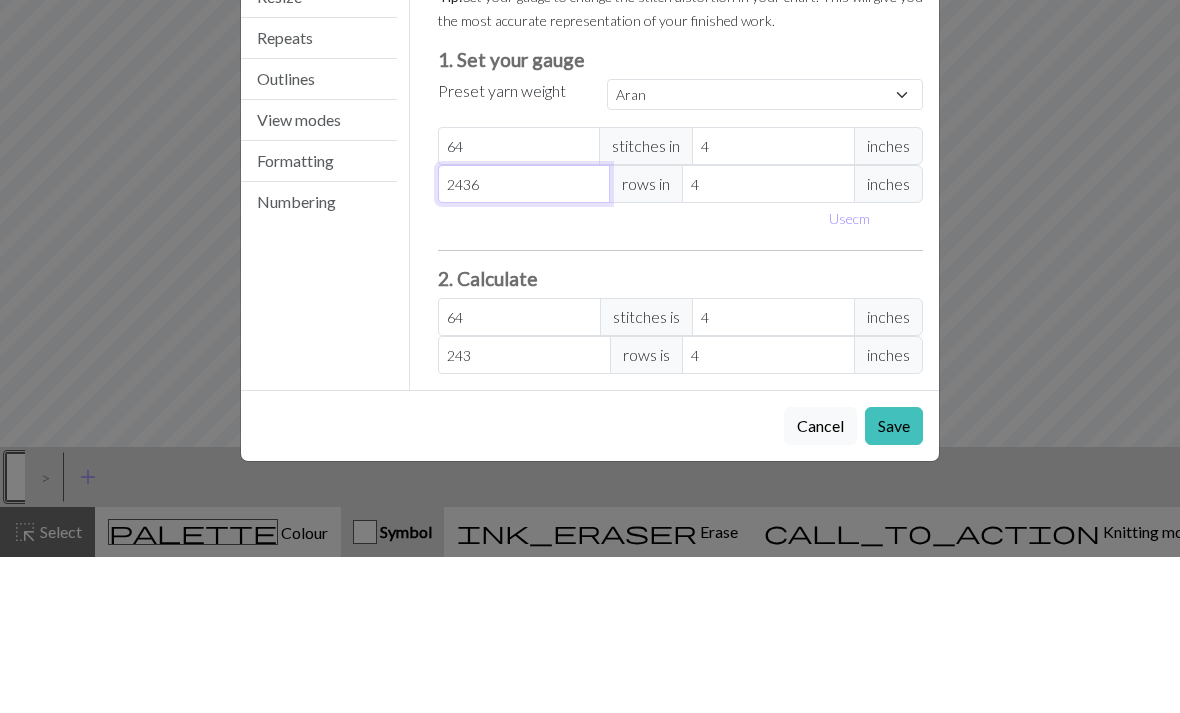 type on "2436" 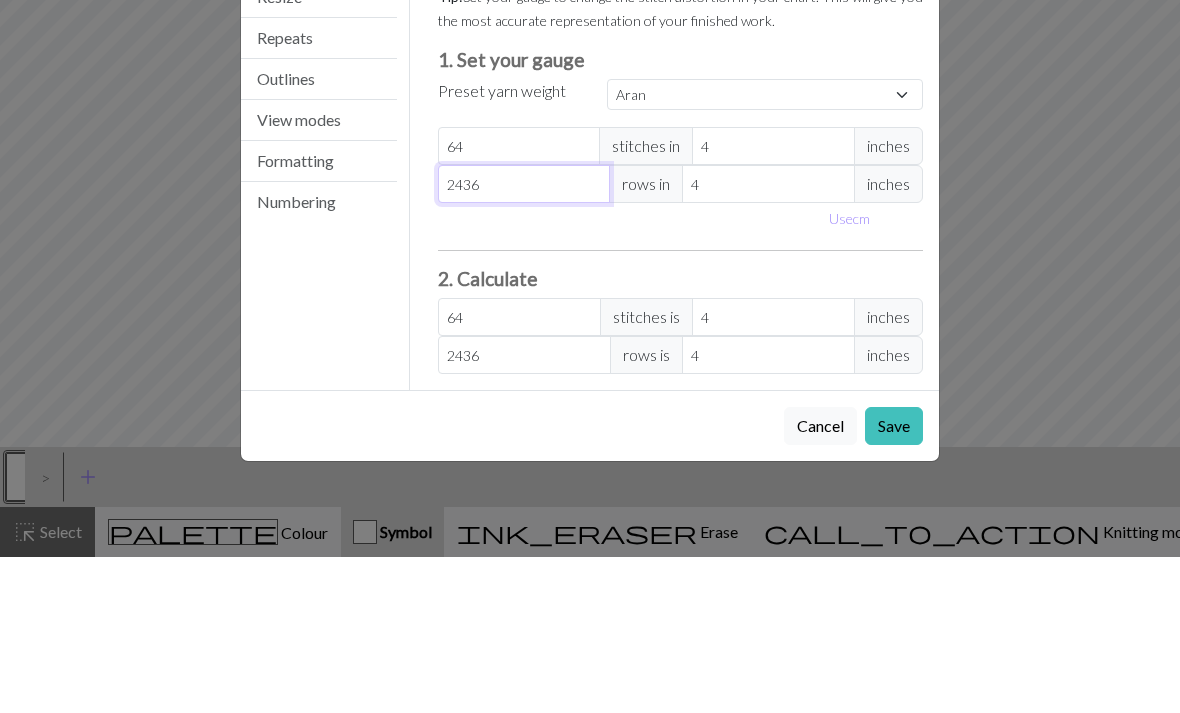 type on "243" 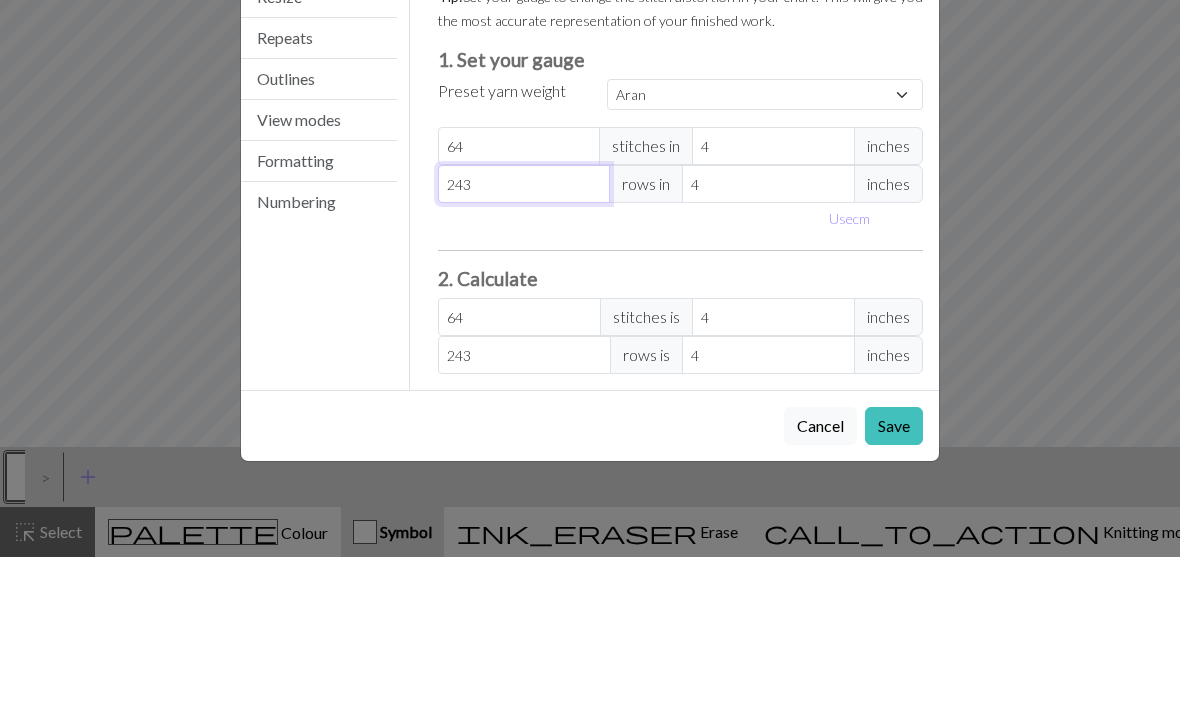 type on "24" 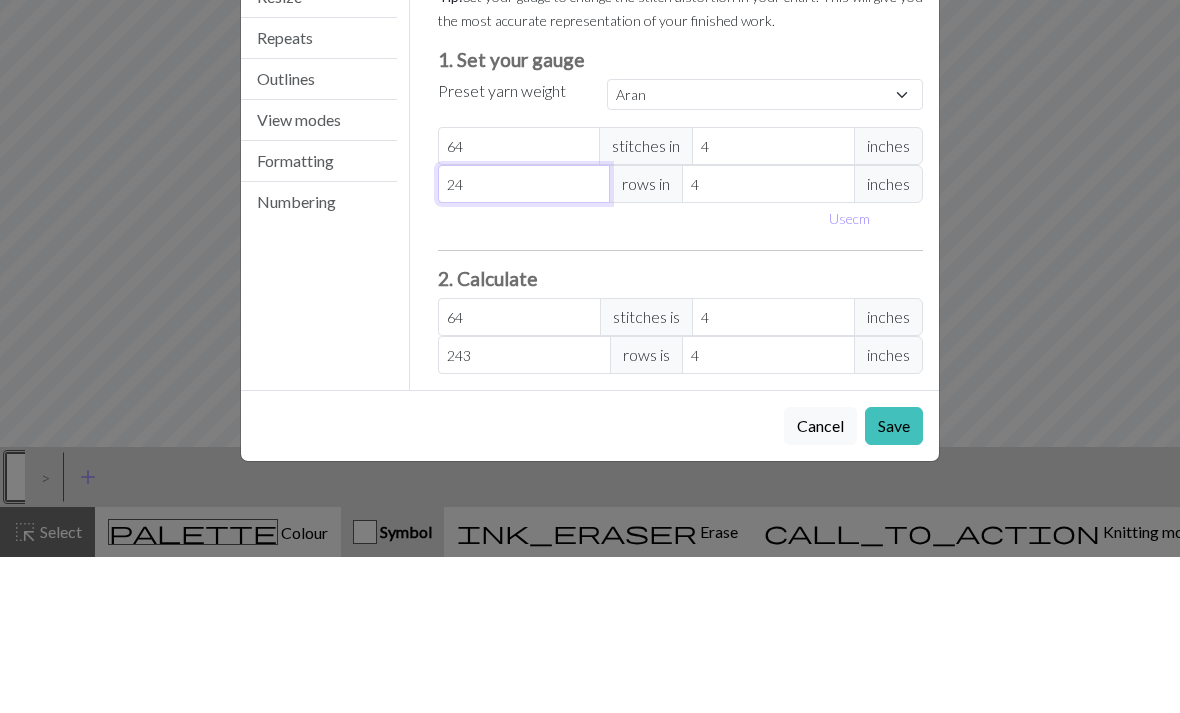 type on "24" 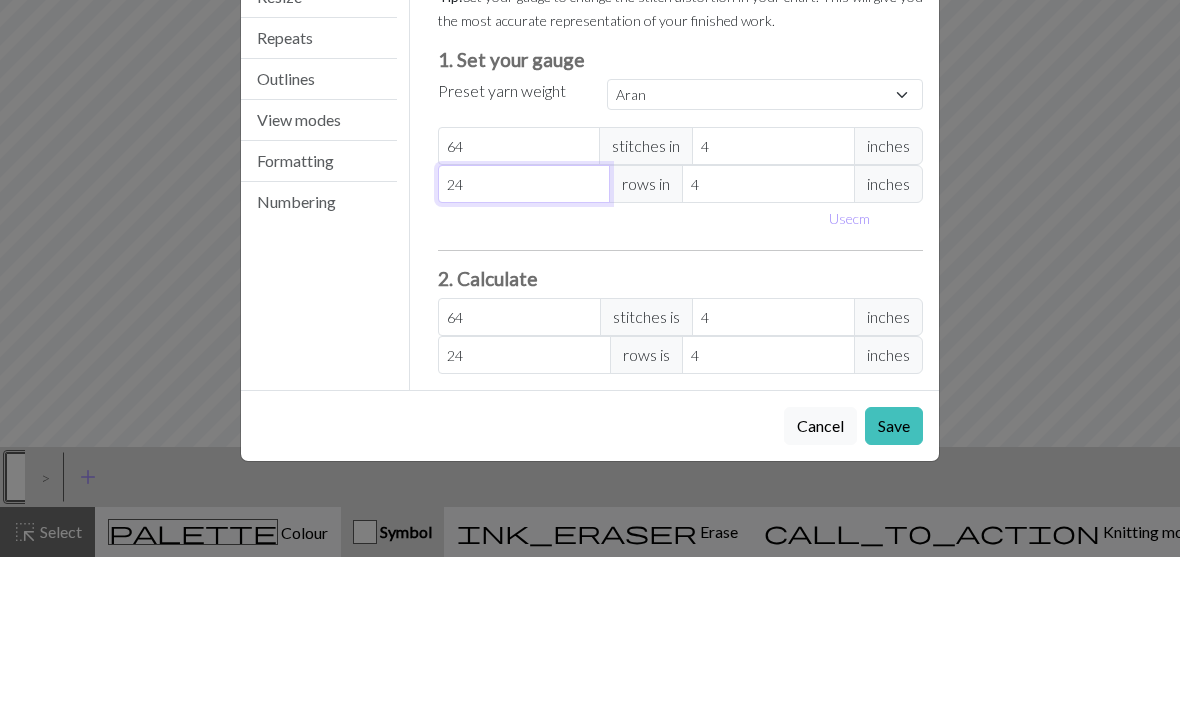 type on "2" 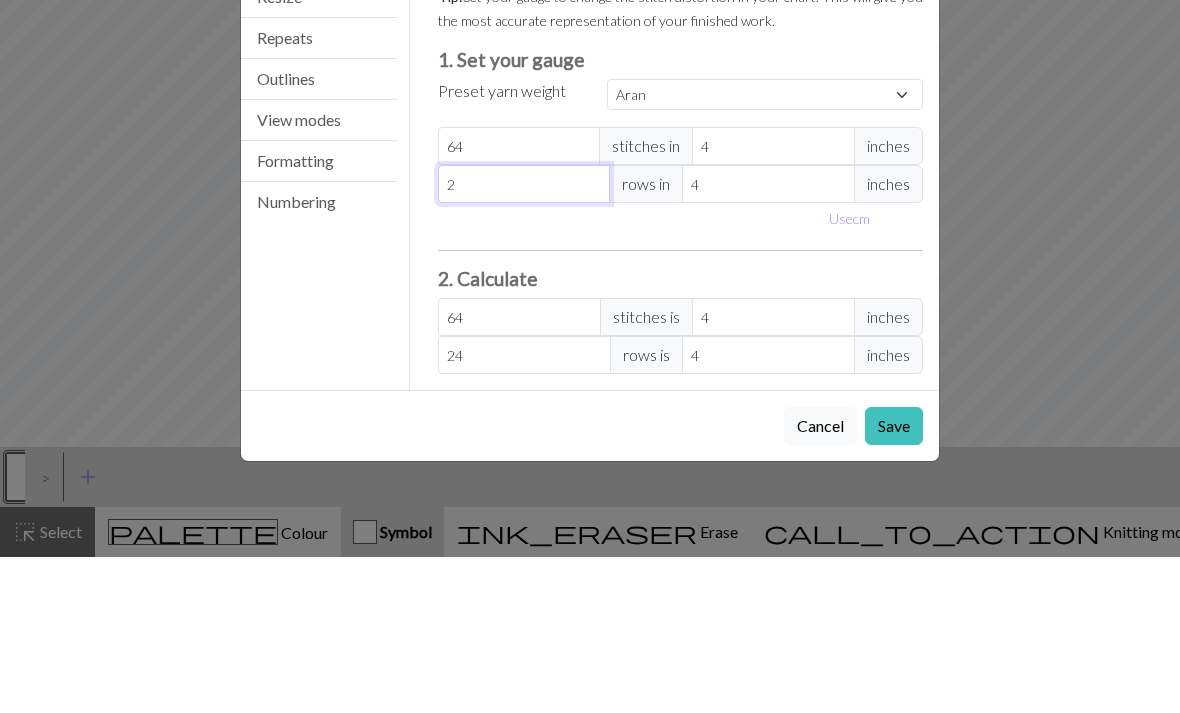type on "2" 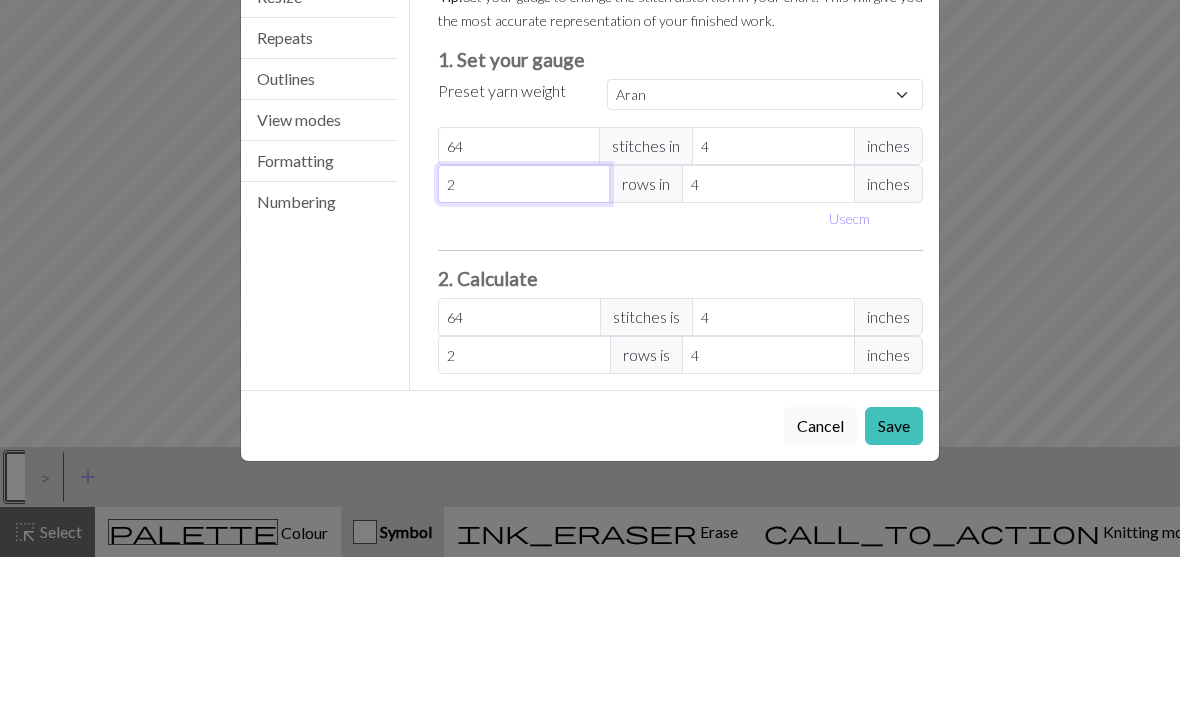 type 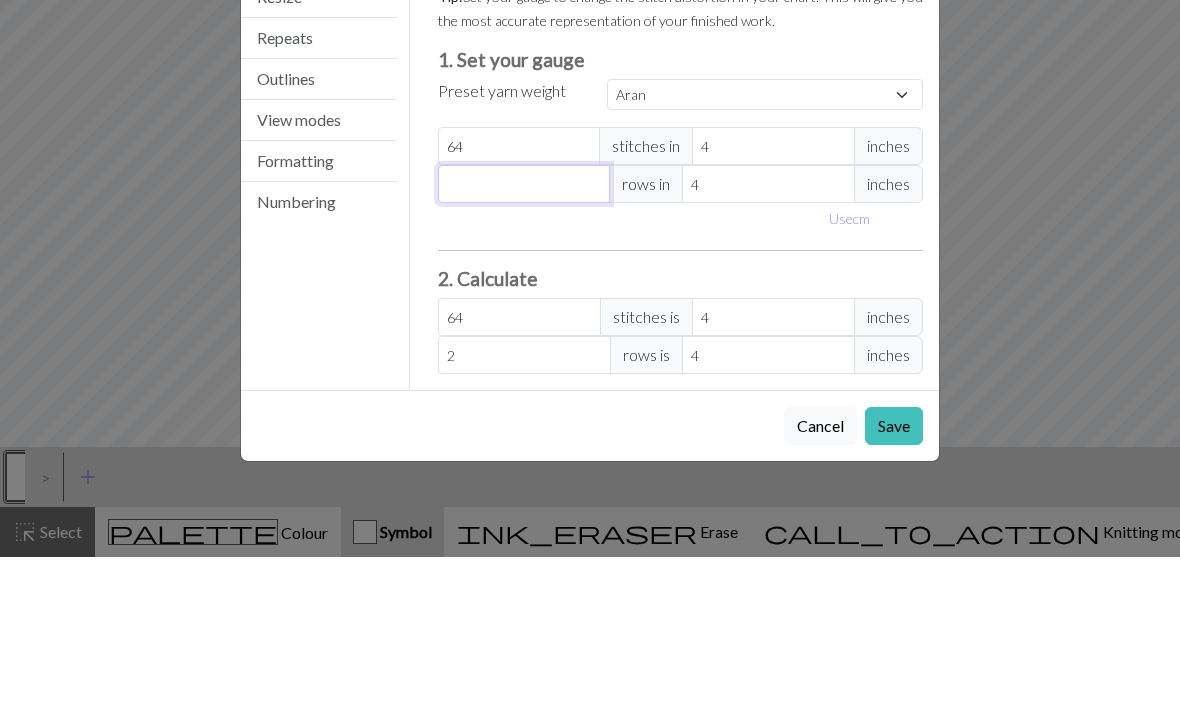 type on "0" 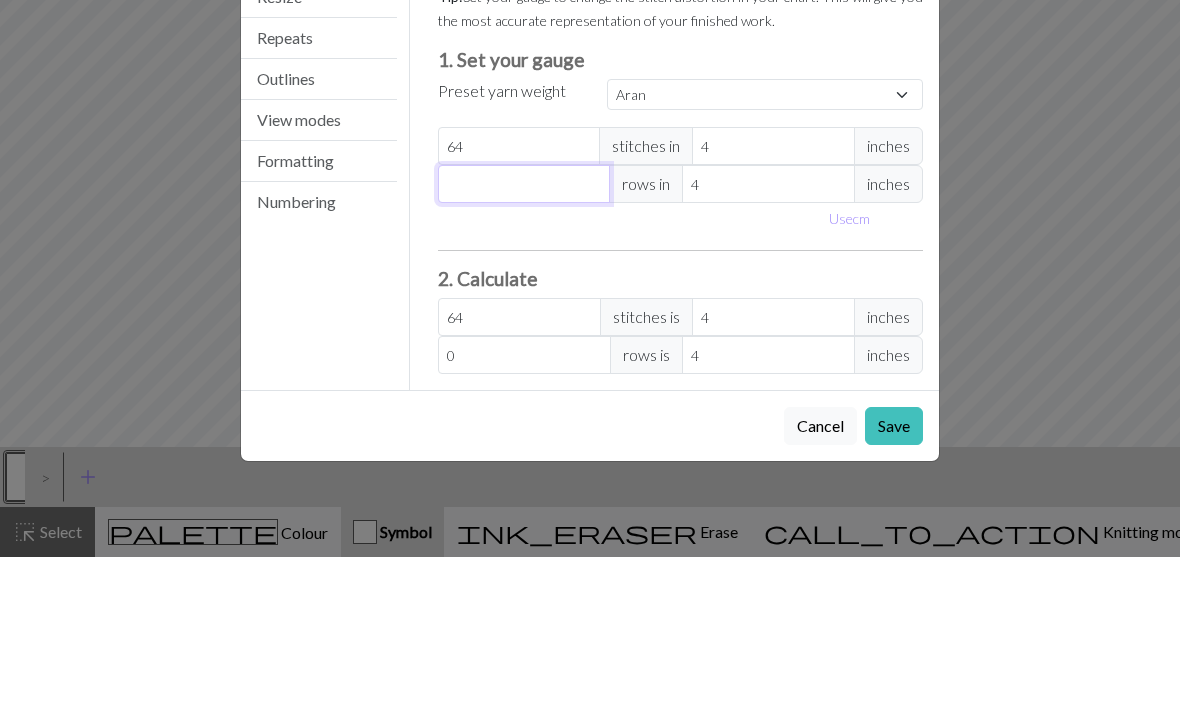 type on "3" 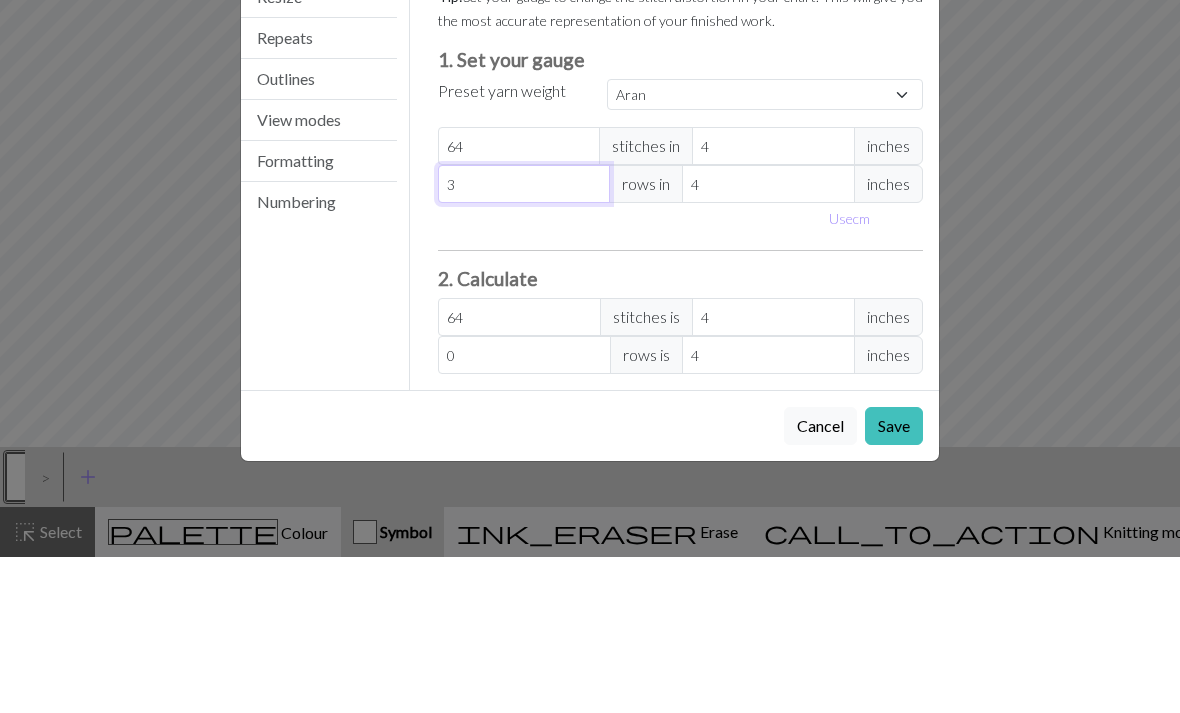 type on "3" 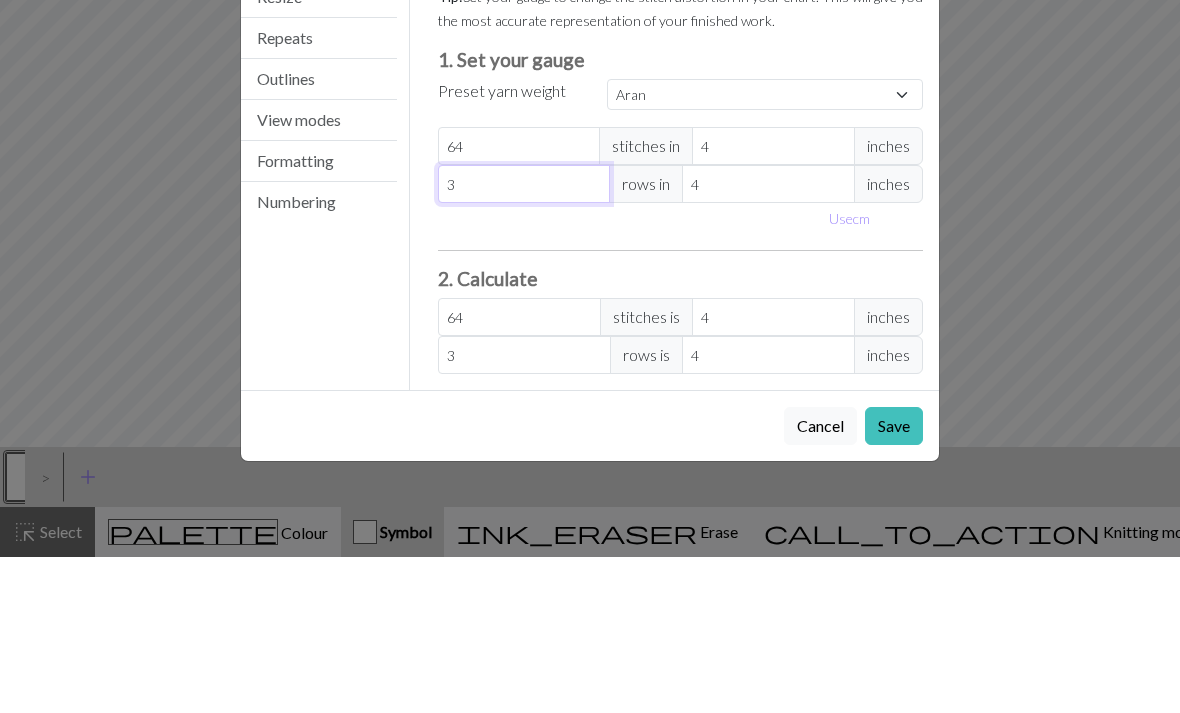 type on "36" 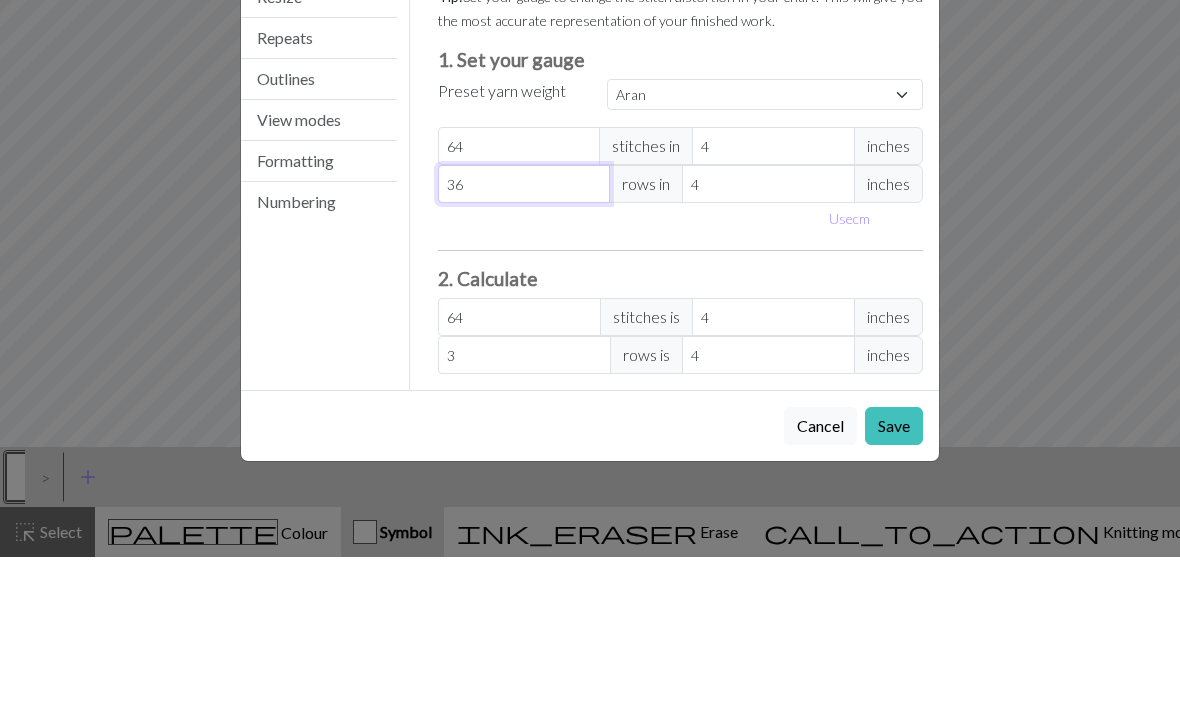 type on "36" 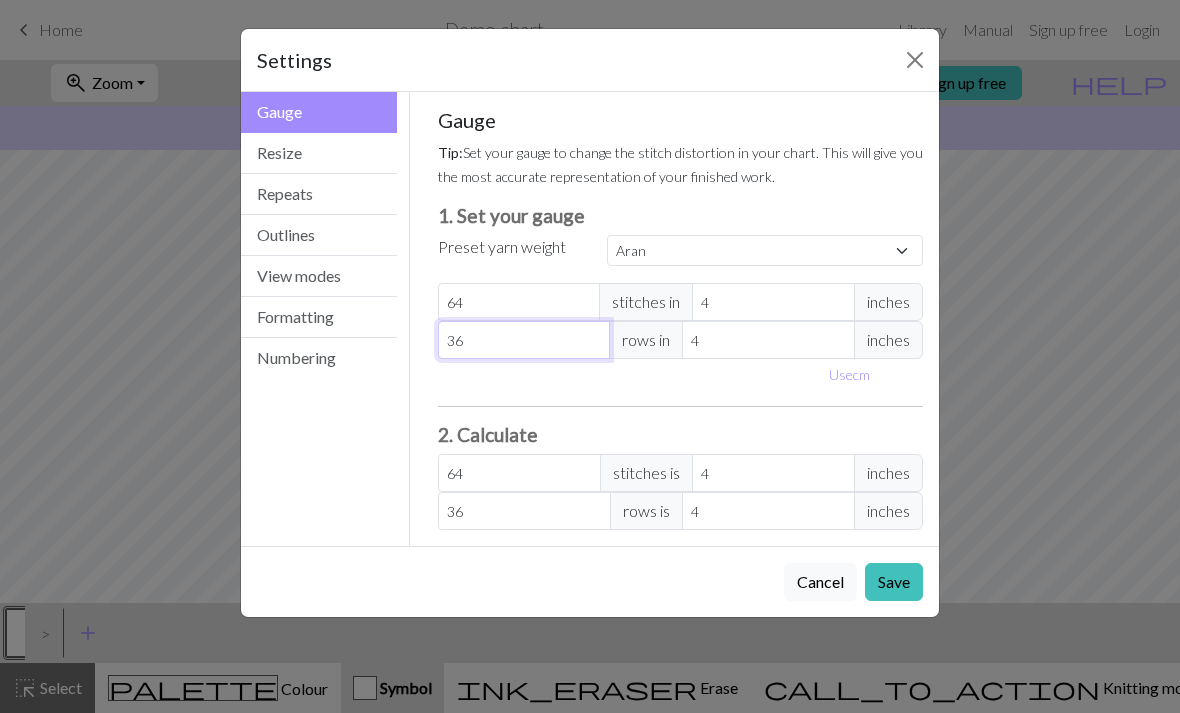 type on "36" 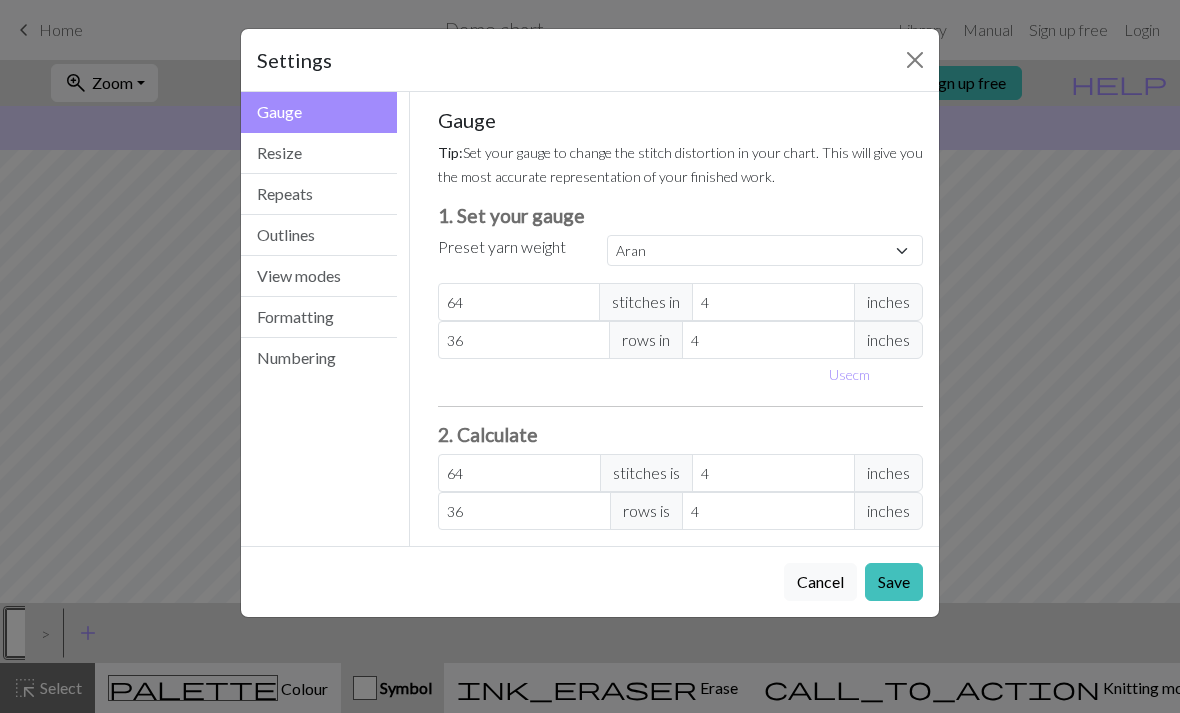 click on "Save" at bounding box center (894, 582) 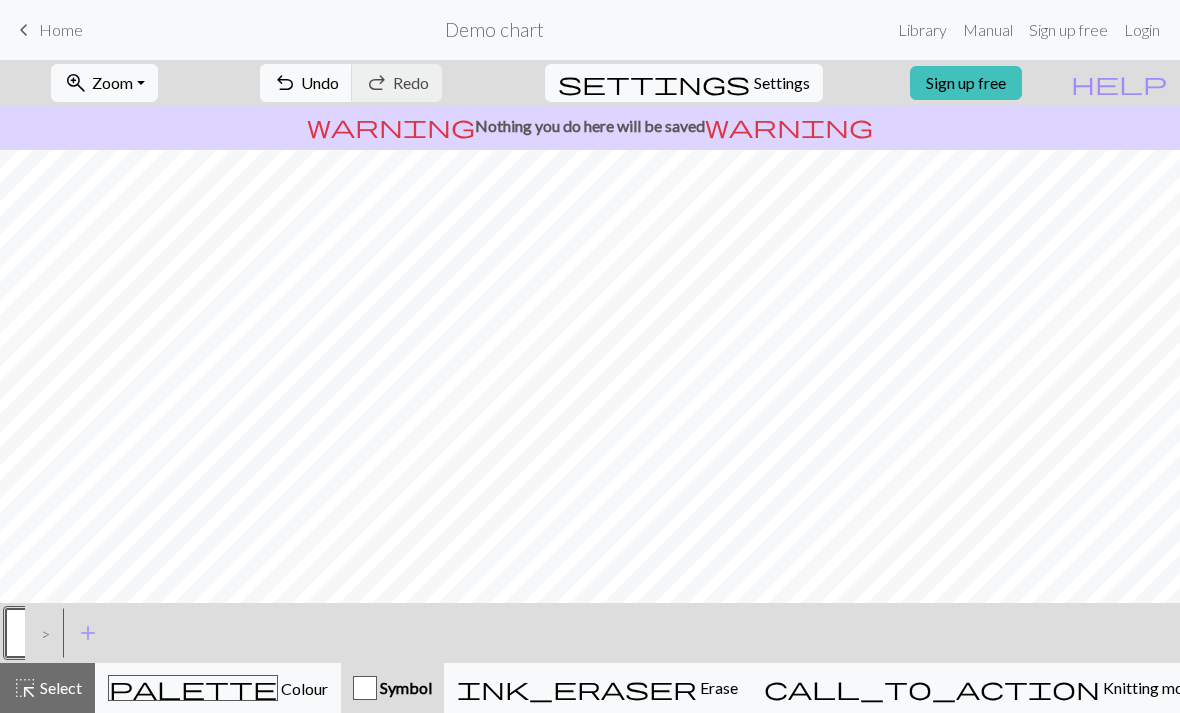 click on "undo Undo Undo" at bounding box center [306, 83] 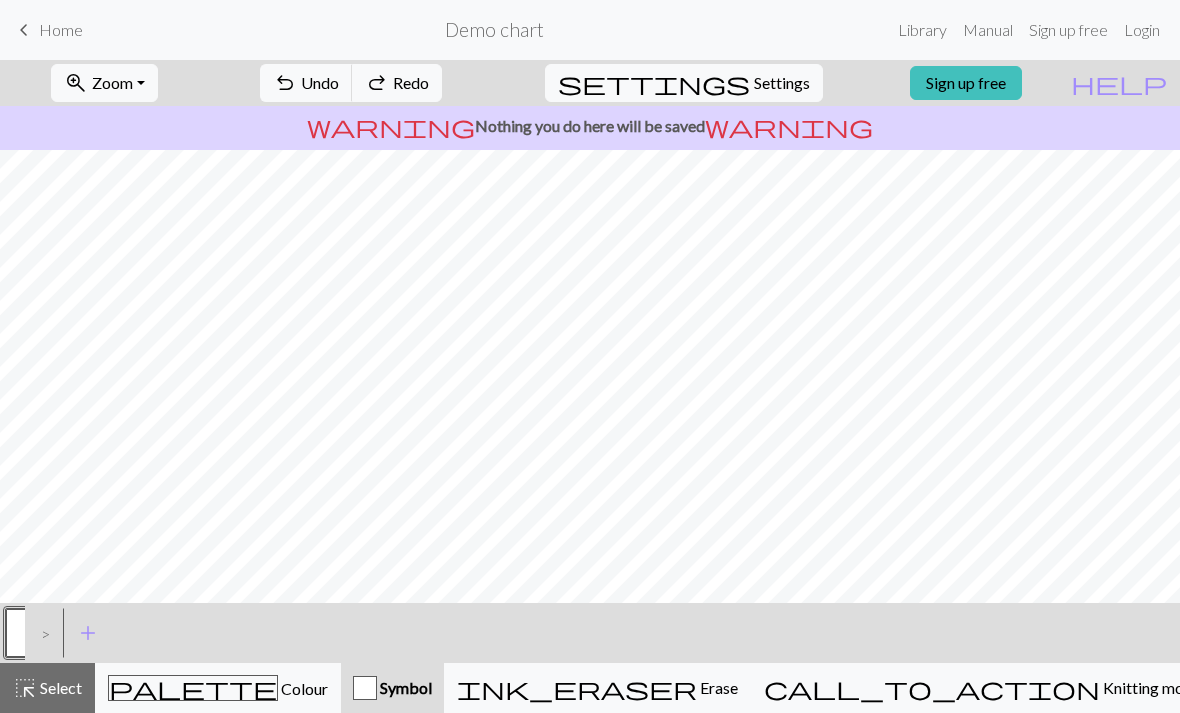 click on "Redo" at bounding box center (411, 82) 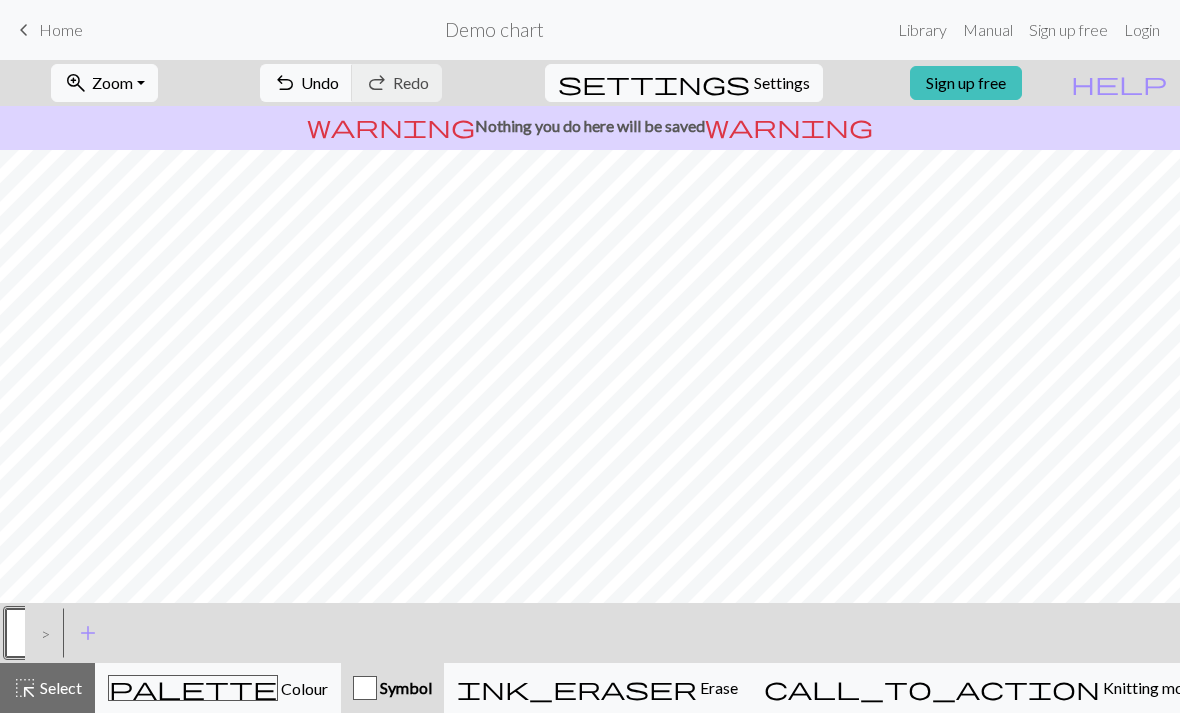 click on "undo Undo Undo" at bounding box center (306, 83) 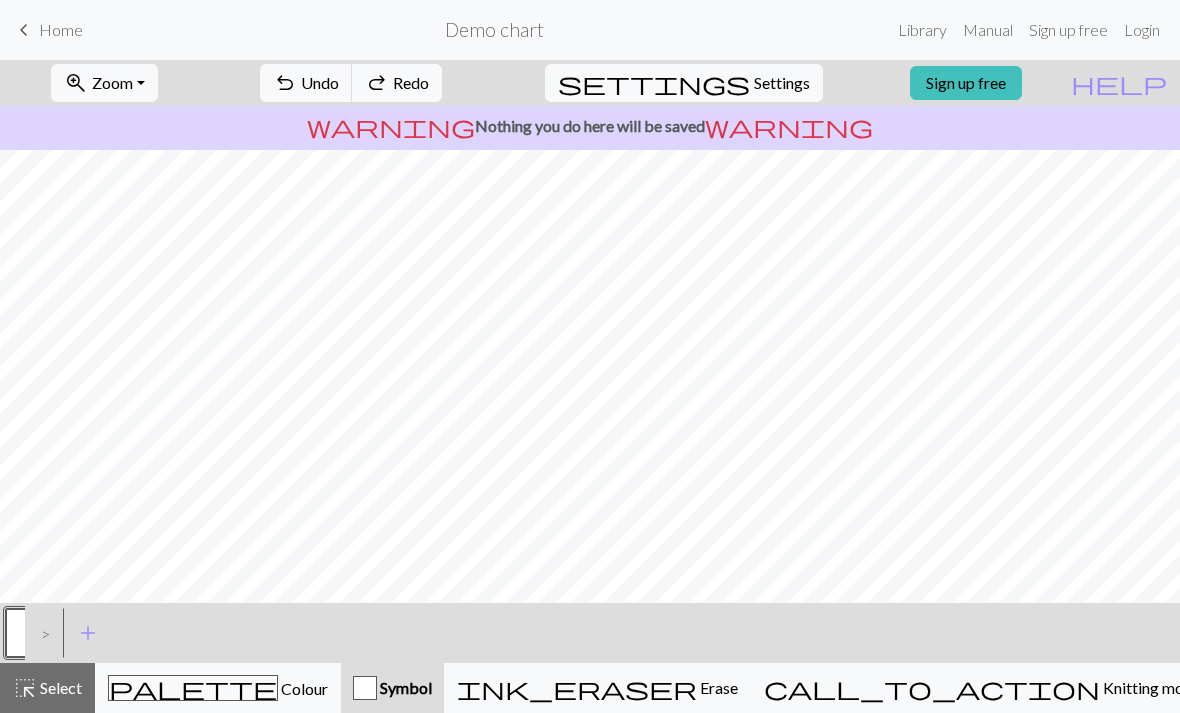 click on "redo Redo Redo" at bounding box center (397, 83) 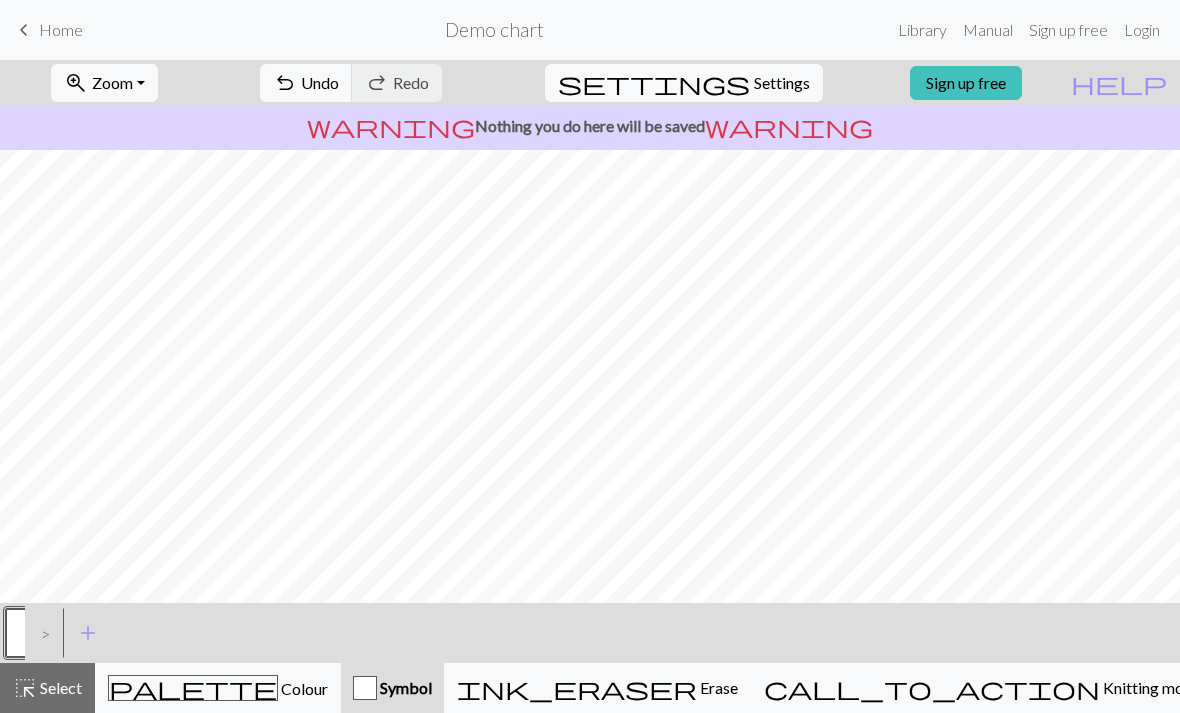click on "Undo" at bounding box center [320, 82] 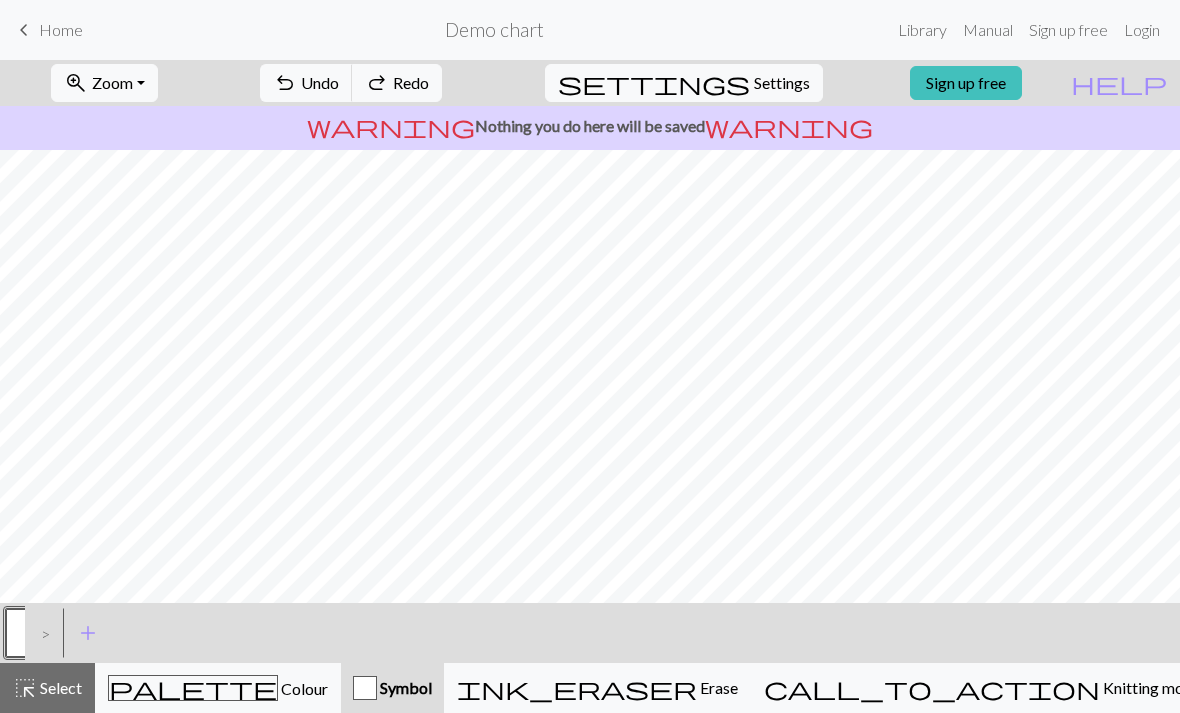 click on "ink_eraser" at bounding box center (577, 688) 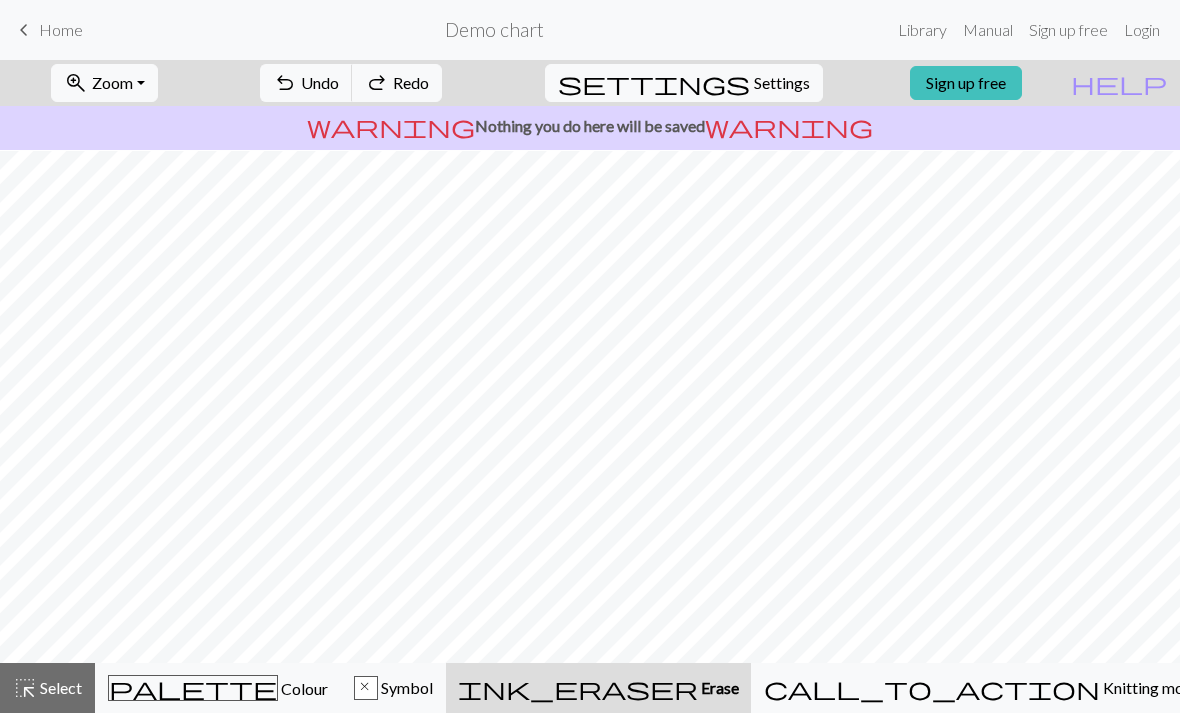 scroll, scrollTop: 197, scrollLeft: 0, axis: vertical 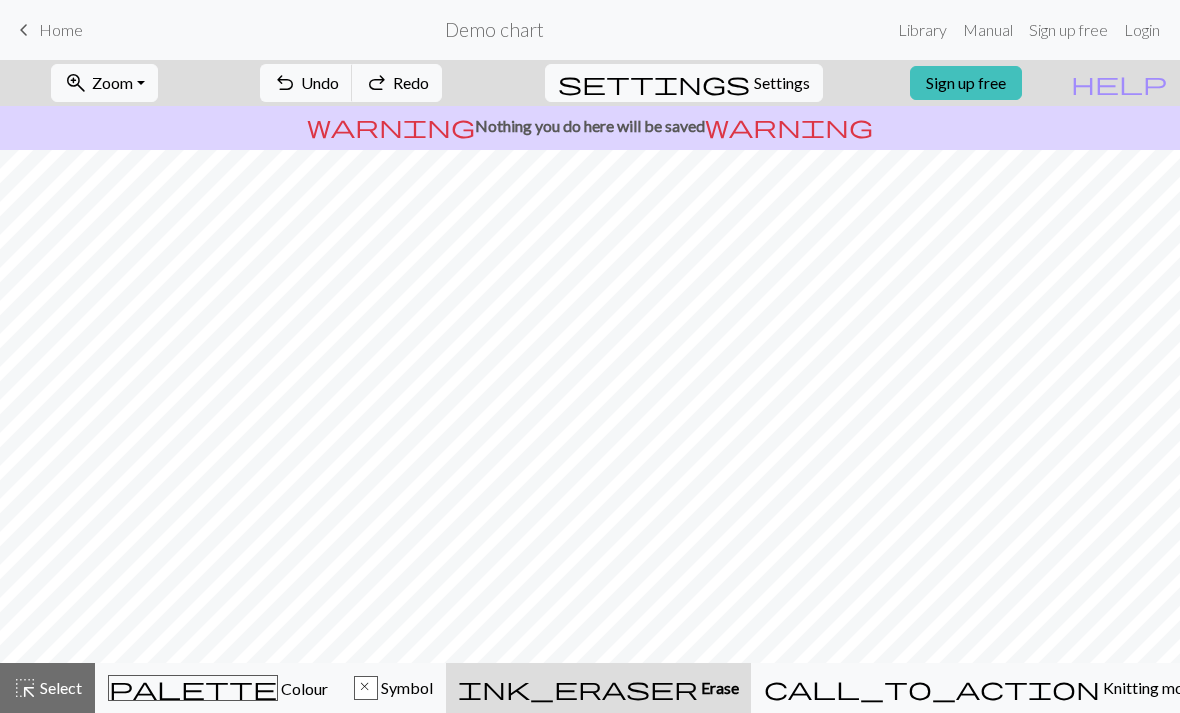 click on "Erase" at bounding box center [718, 687] 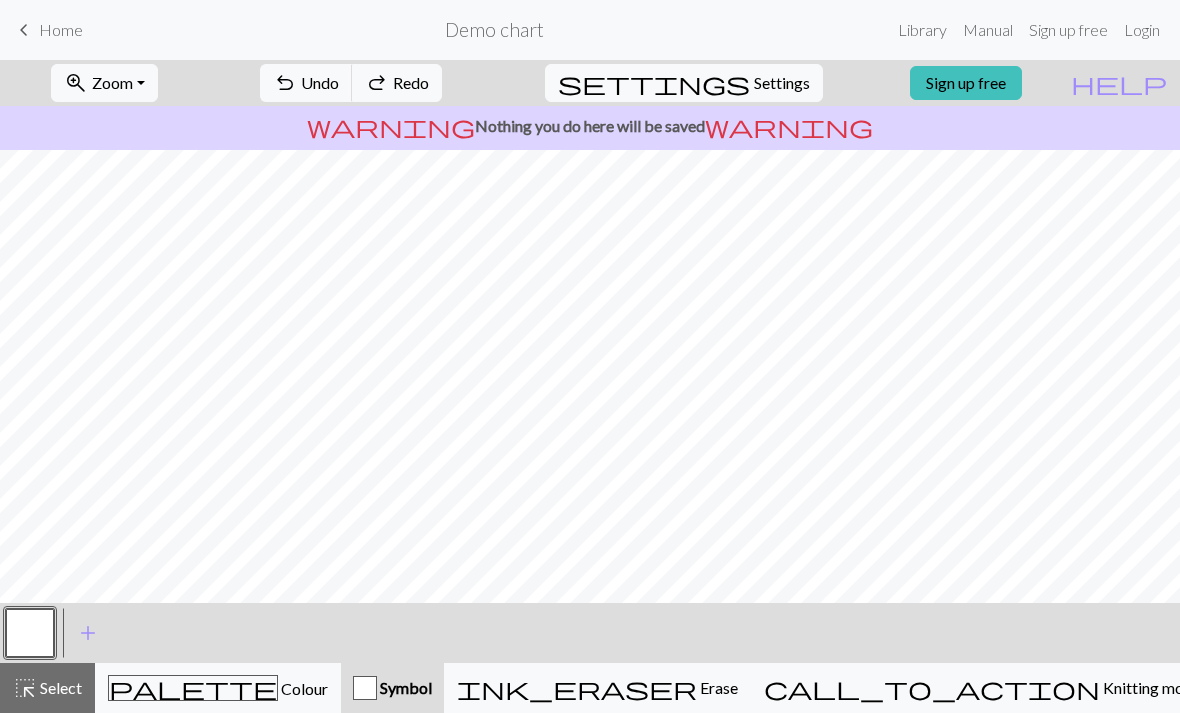 click on "Select" at bounding box center [59, 687] 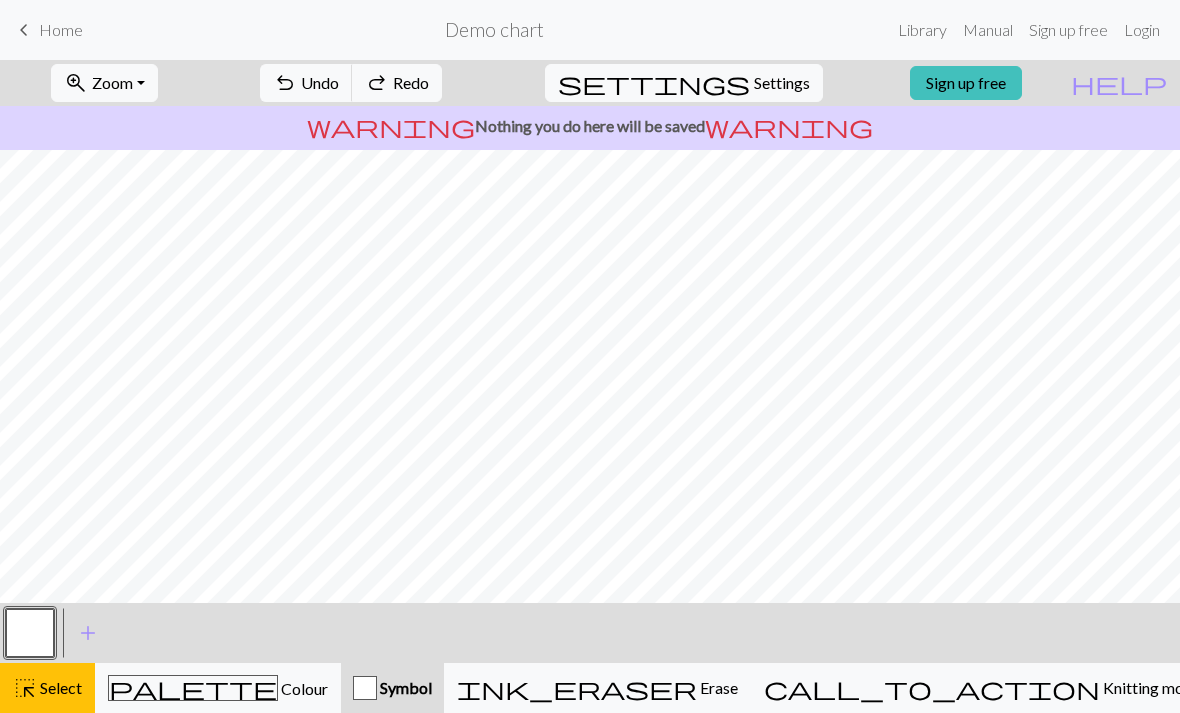 click on "redo Redo Redo" at bounding box center [397, 83] 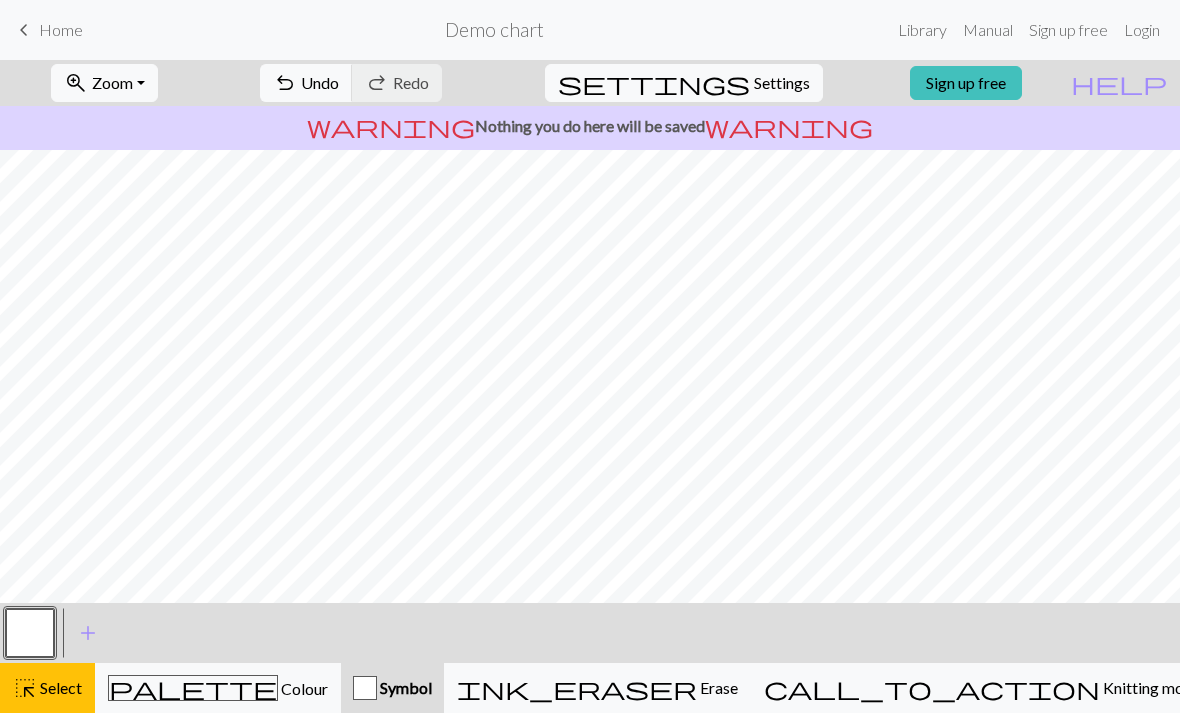 click on "undo Undo Undo" at bounding box center [306, 83] 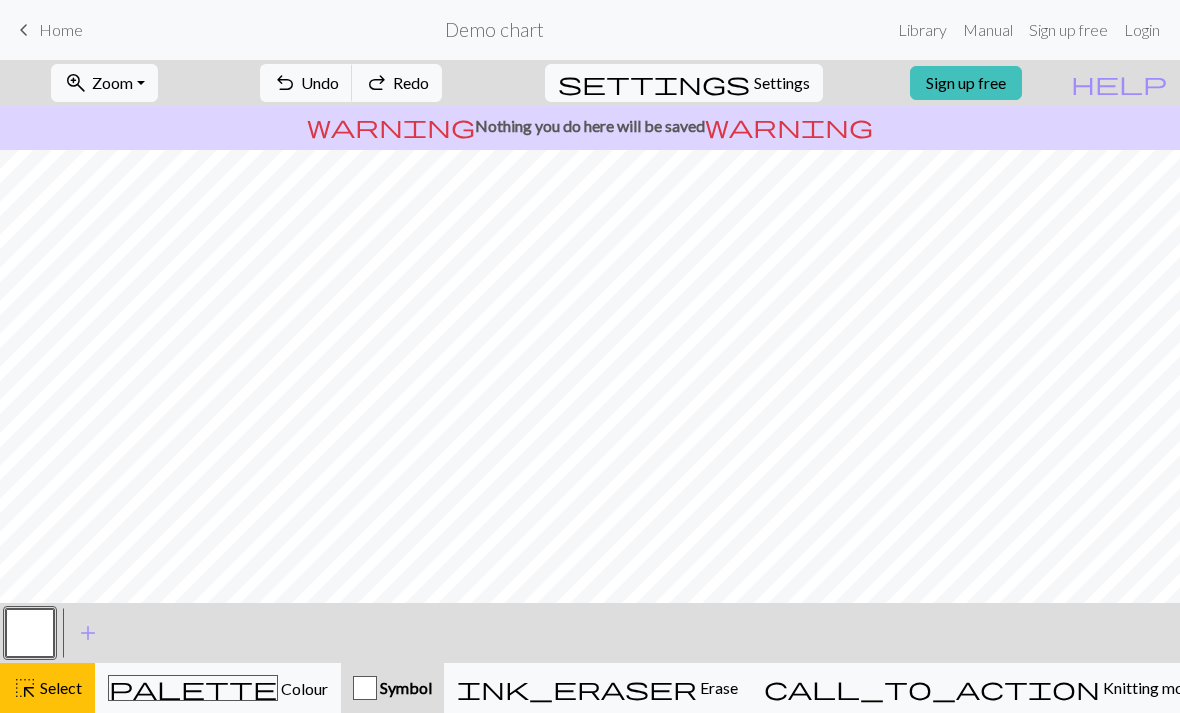 click on "undo Undo Undo" at bounding box center [306, 83] 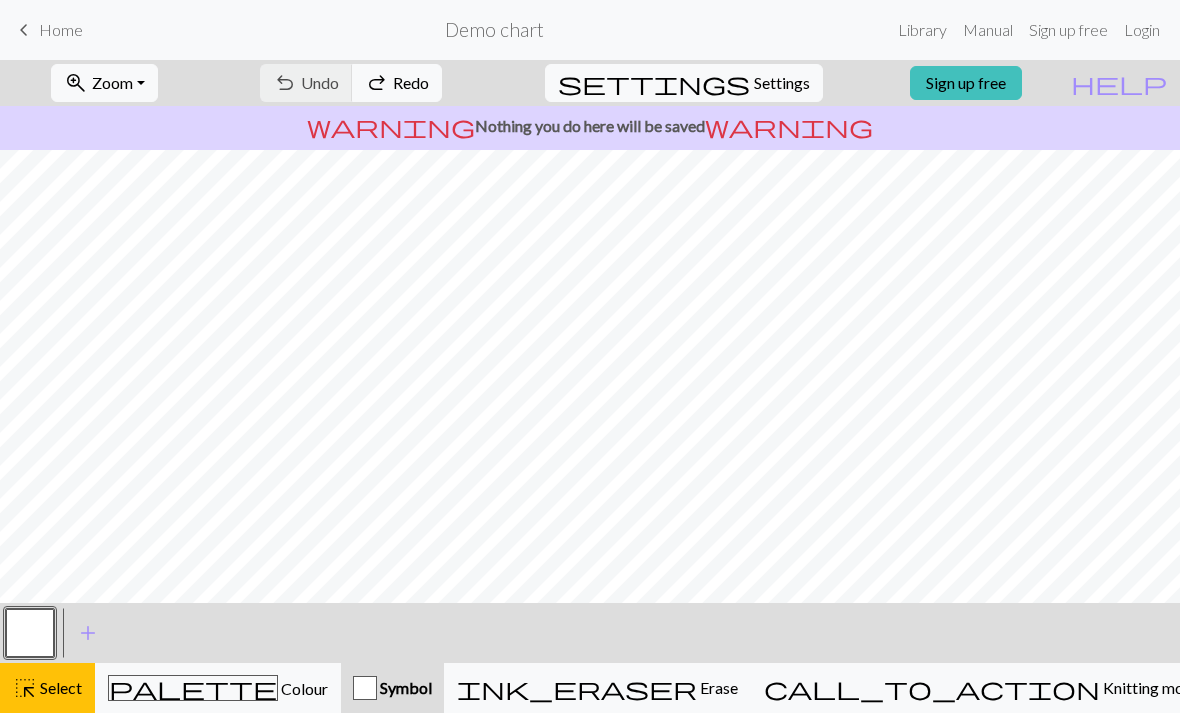 click on "undo Undo Undo redo Redo Redo" at bounding box center [351, 83] 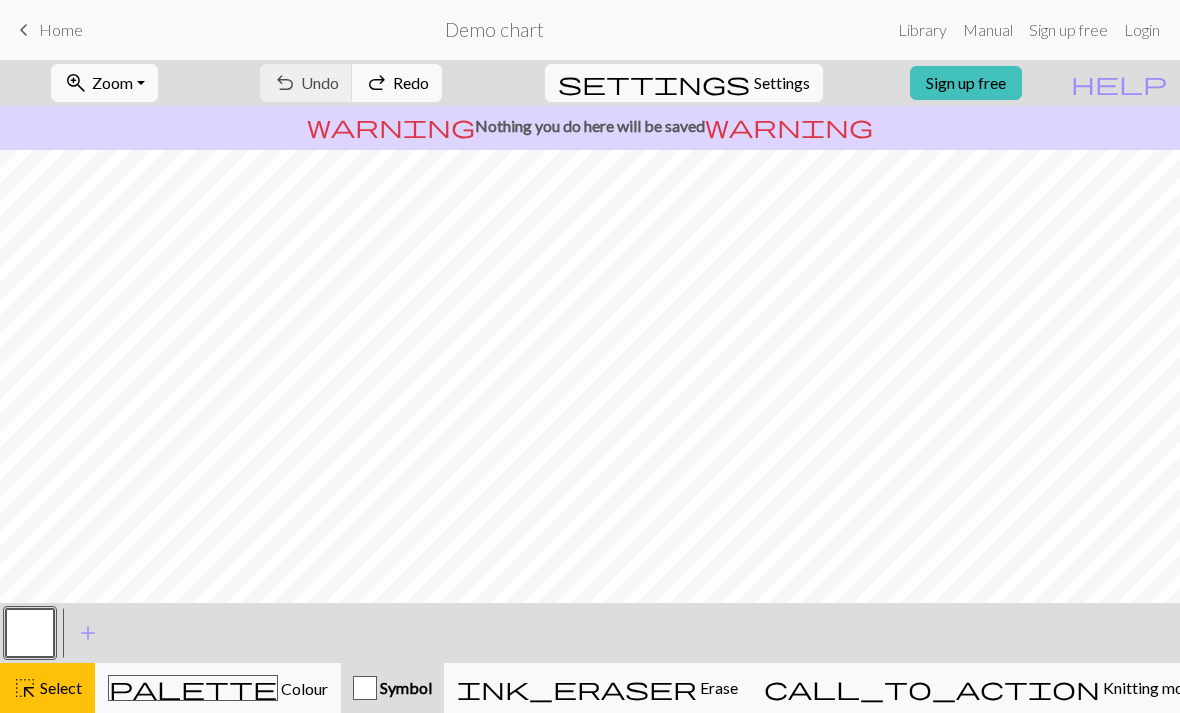 click at bounding box center [30, 633] 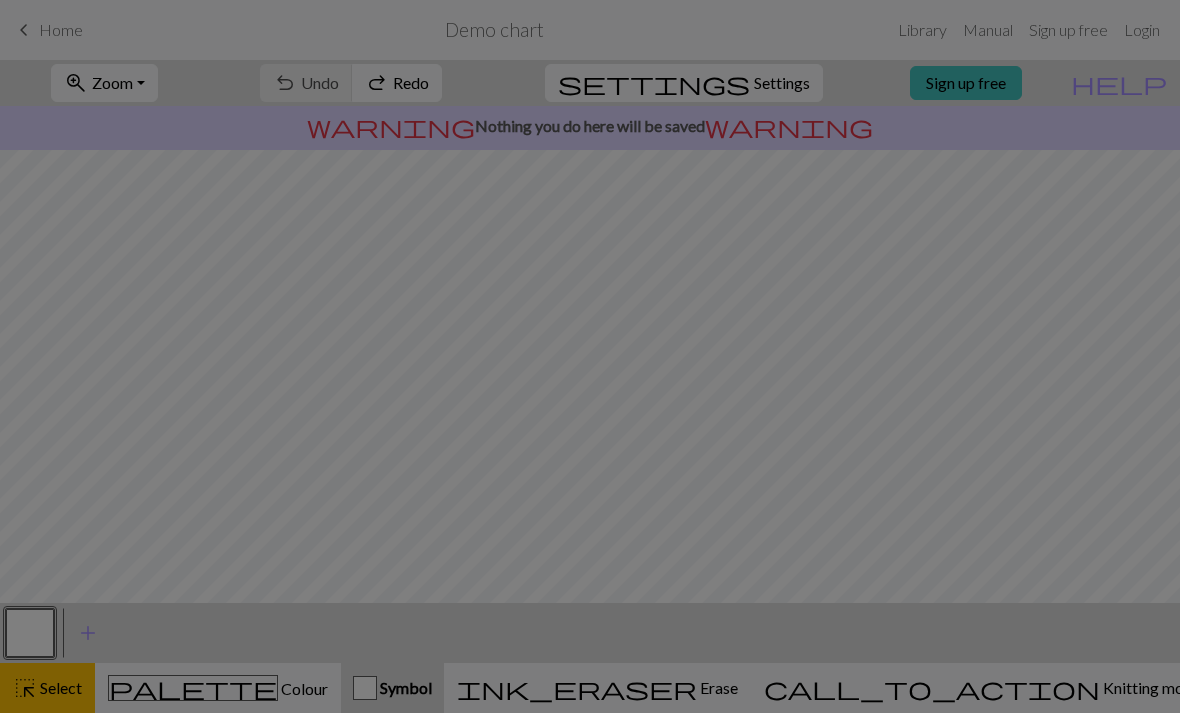 click on "Edit symbol Name Knit d f g h j k p s t F H J O P T / | 0 1 2 3 4 5 6 7 8 9 e m n G I ' ~ . ` , " : ; + ( ) & * ^ % _ - a b c i l o r u v w x y z A B C D E K L M N R S U V W X Y < > Reorder arrow_back Move left arrow_forward Move right workspace_premium Become a Pro user   to  reorder symbols Done Cancel" at bounding box center [590, 356] 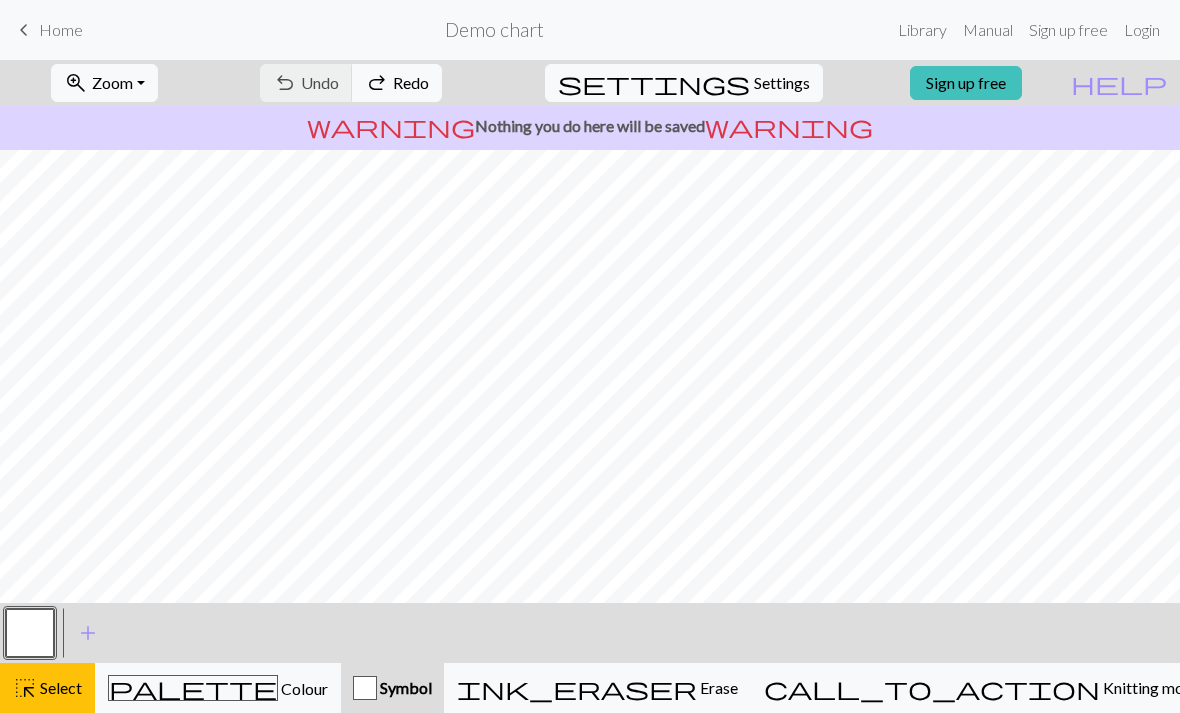 click at bounding box center [30, 633] 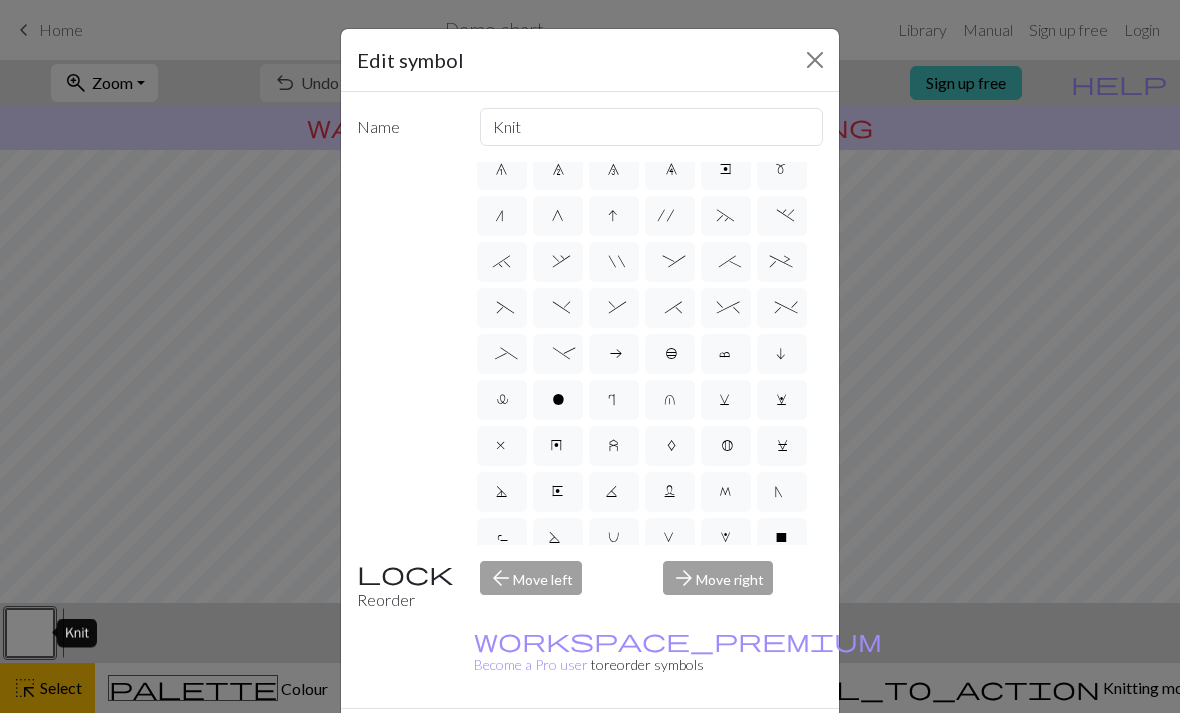 scroll, scrollTop: 197, scrollLeft: 0, axis: vertical 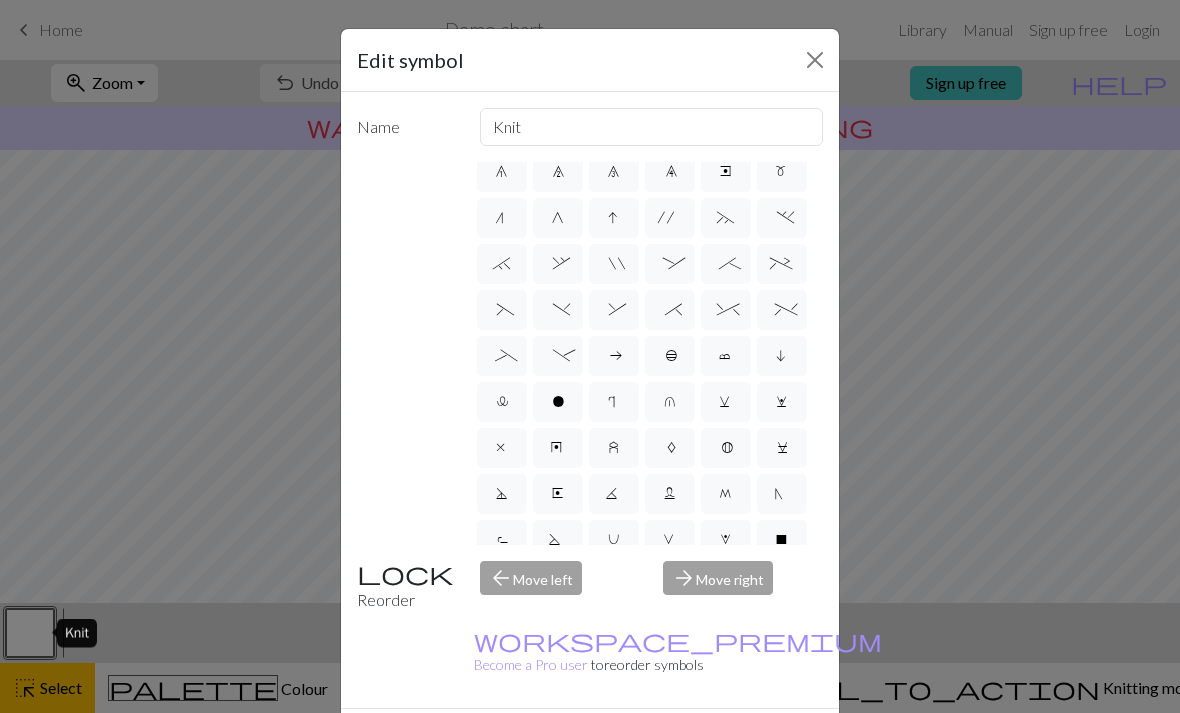 click at bounding box center [815, 60] 